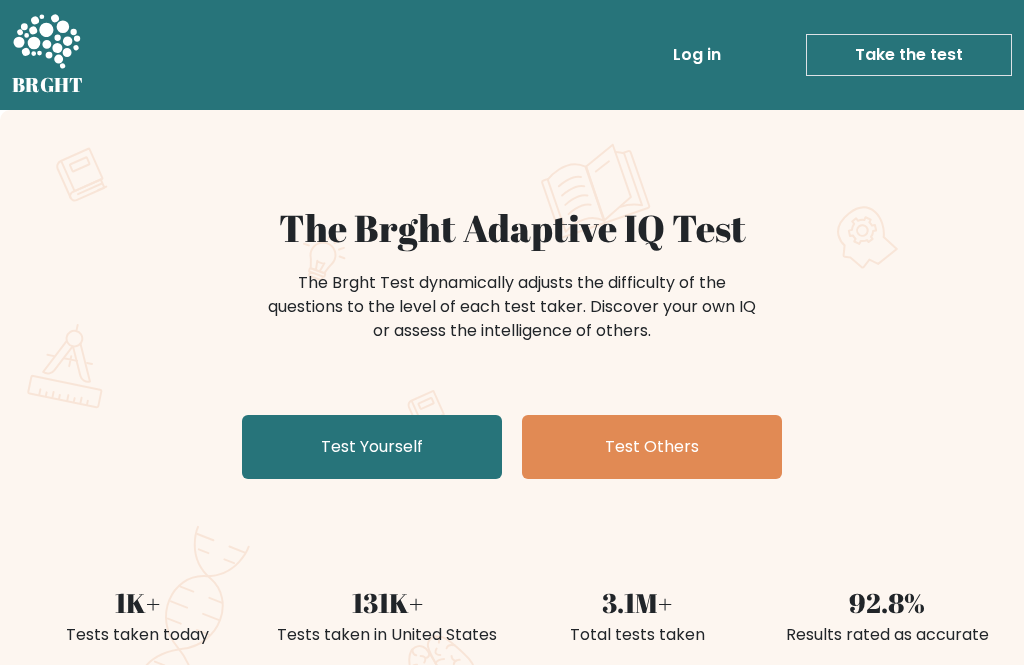 scroll, scrollTop: 0, scrollLeft: 0, axis: both 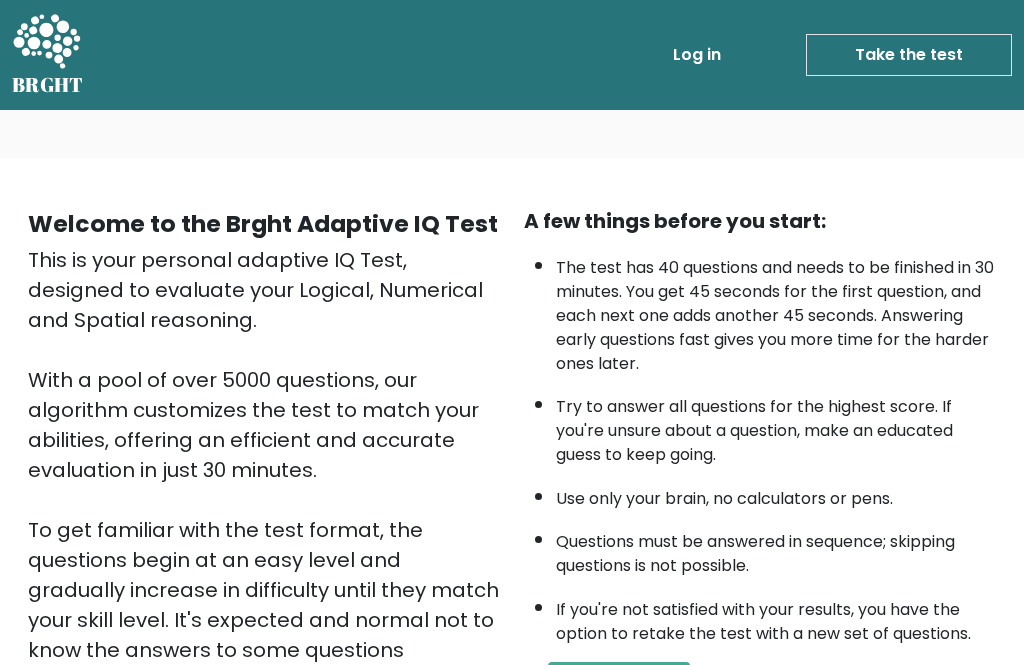 click on "Take the test" at bounding box center (909, 55) 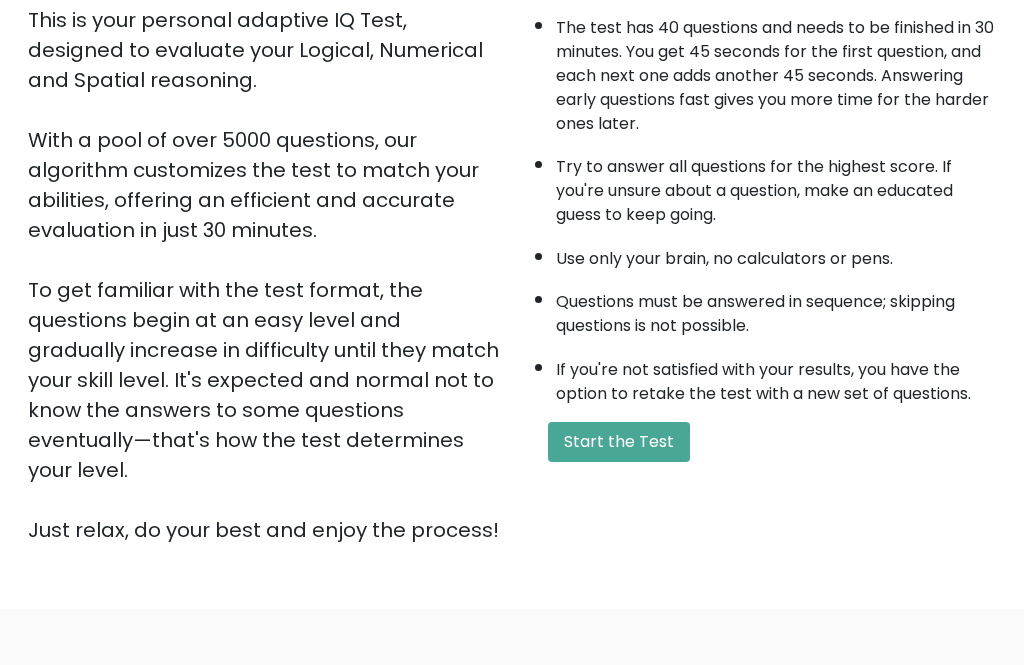 scroll, scrollTop: 276, scrollLeft: 0, axis: vertical 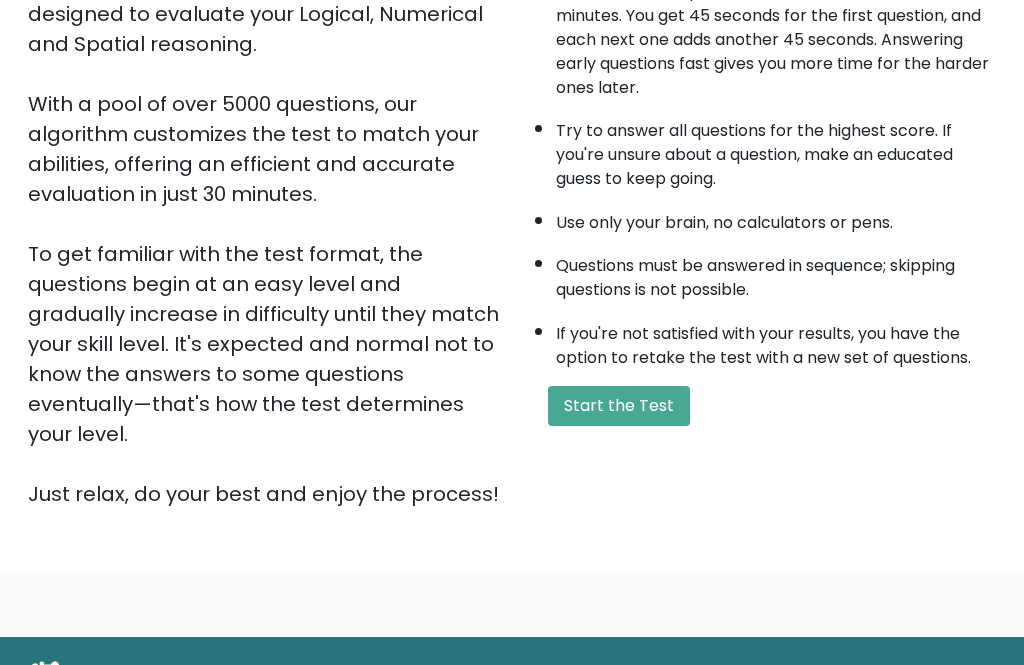 click on "Start the Test" at bounding box center [619, 406] 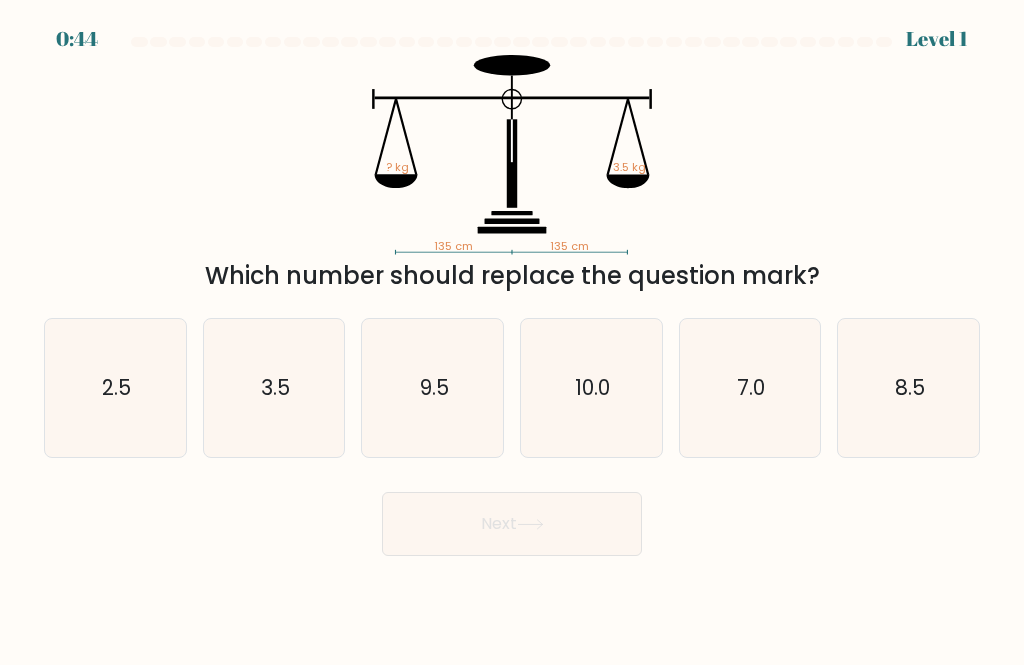 scroll, scrollTop: 0, scrollLeft: 0, axis: both 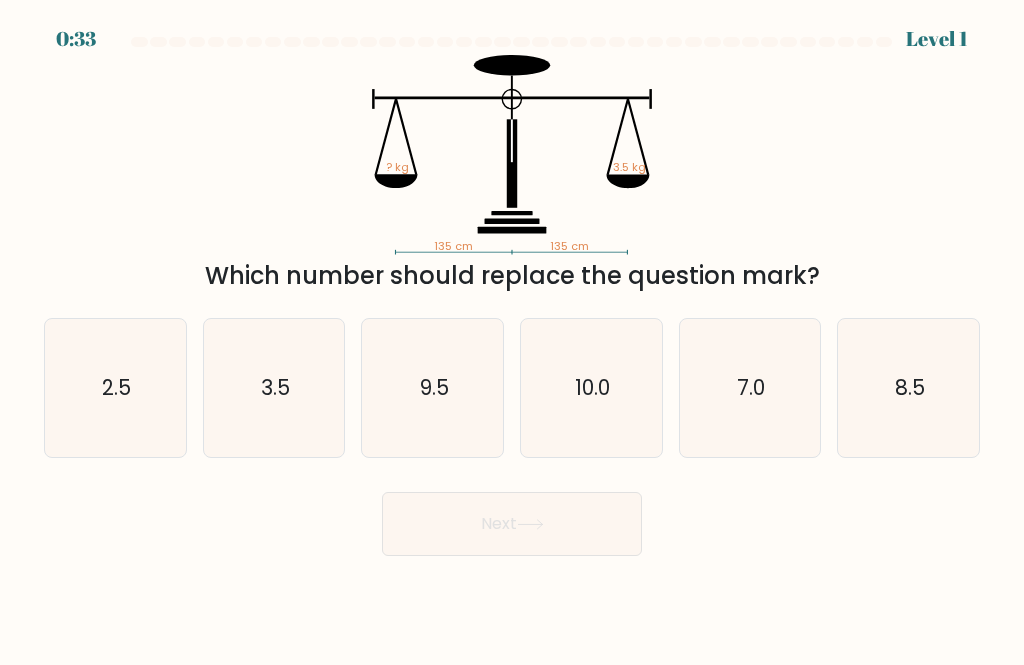 click on "3.5" at bounding box center (274, 388) 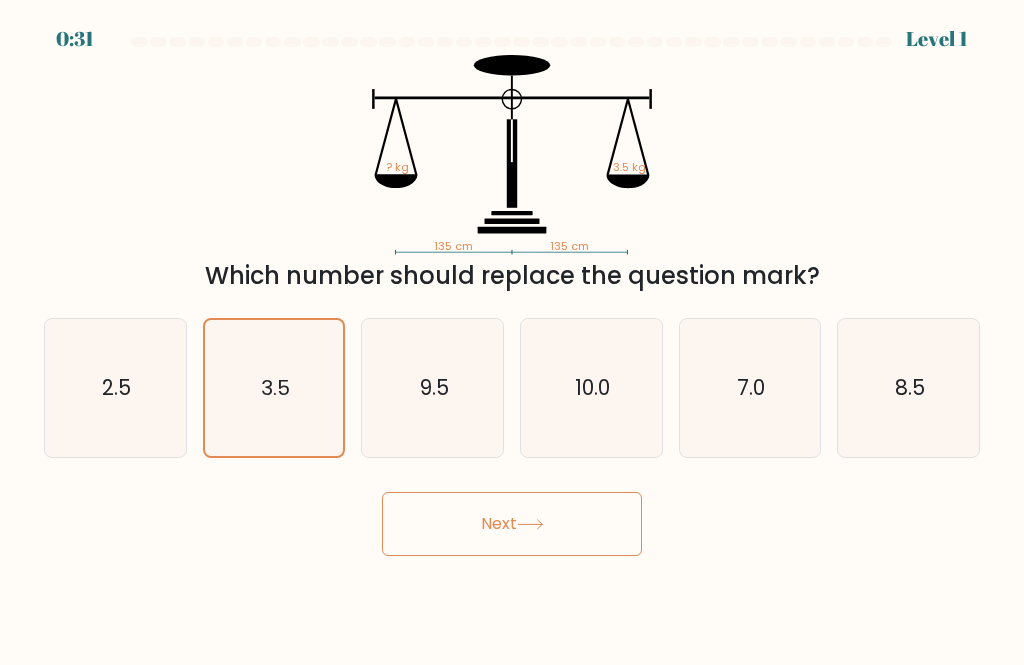 click on "Next" at bounding box center [512, 524] 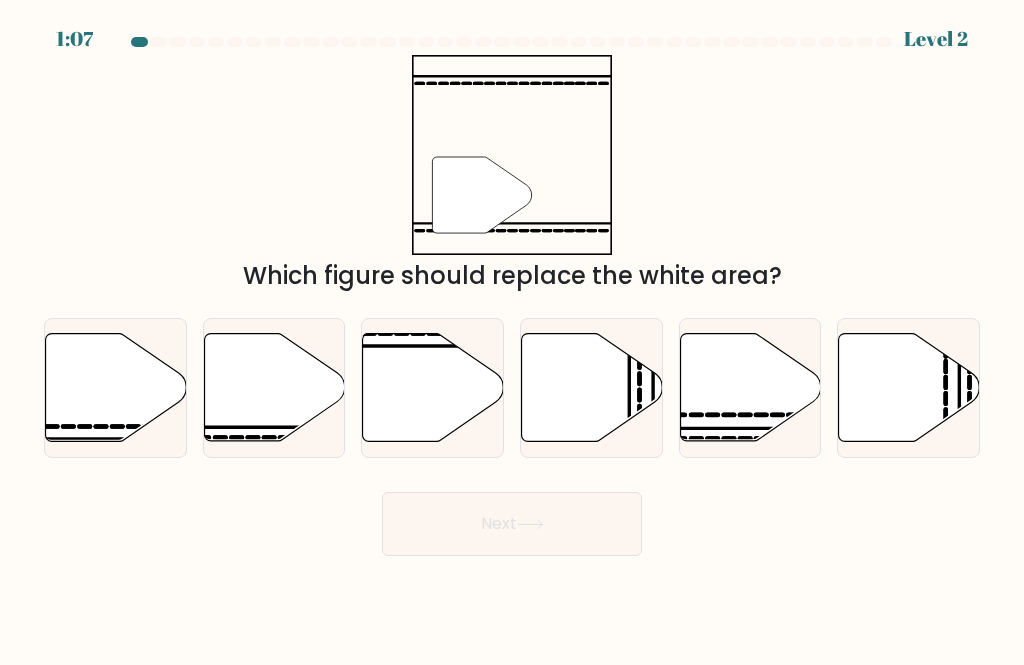 click at bounding box center (274, 387) 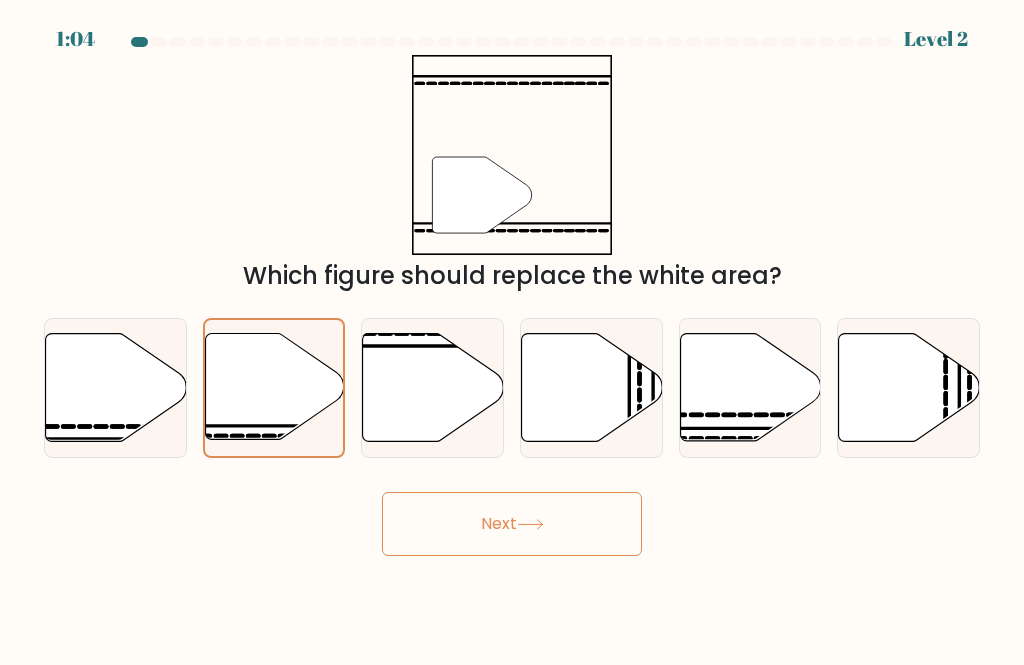 click on "Next" at bounding box center [512, 524] 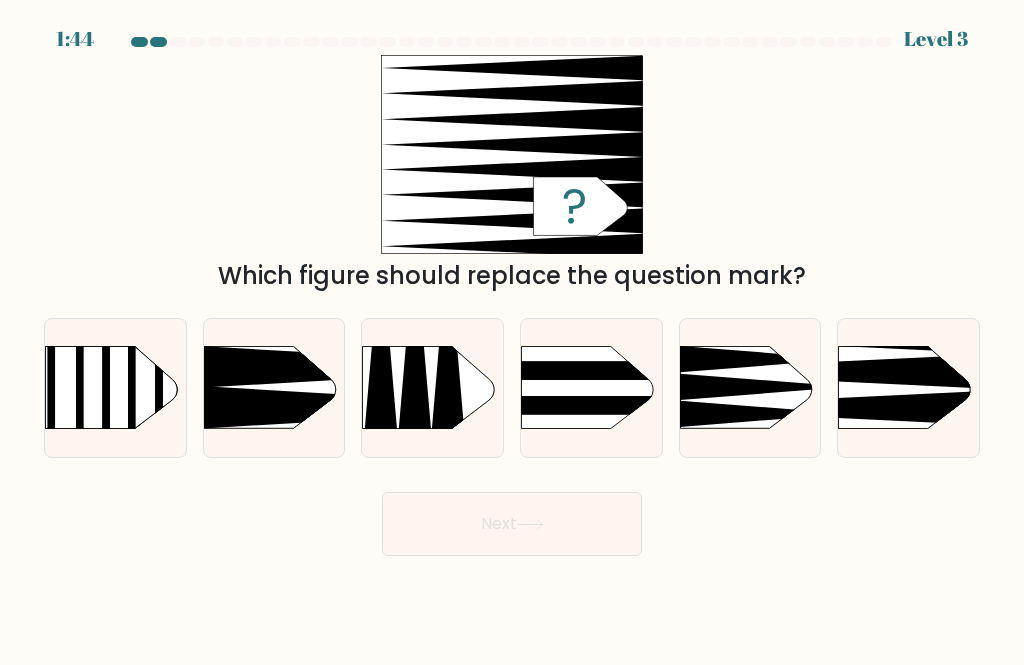 click at bounding box center [808, 408] 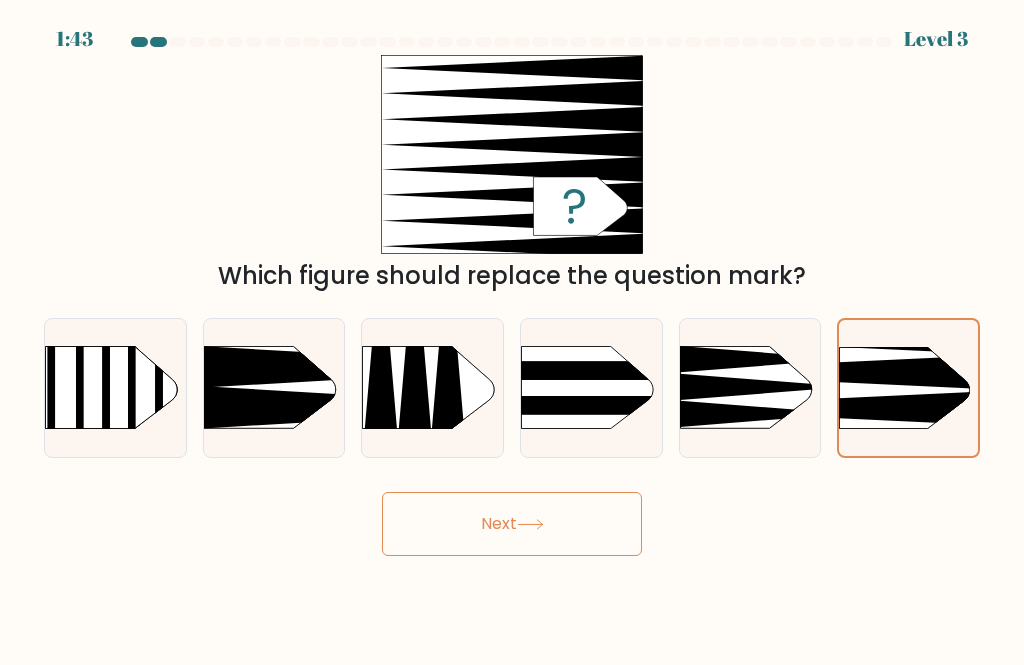 click on "Next" at bounding box center (512, 524) 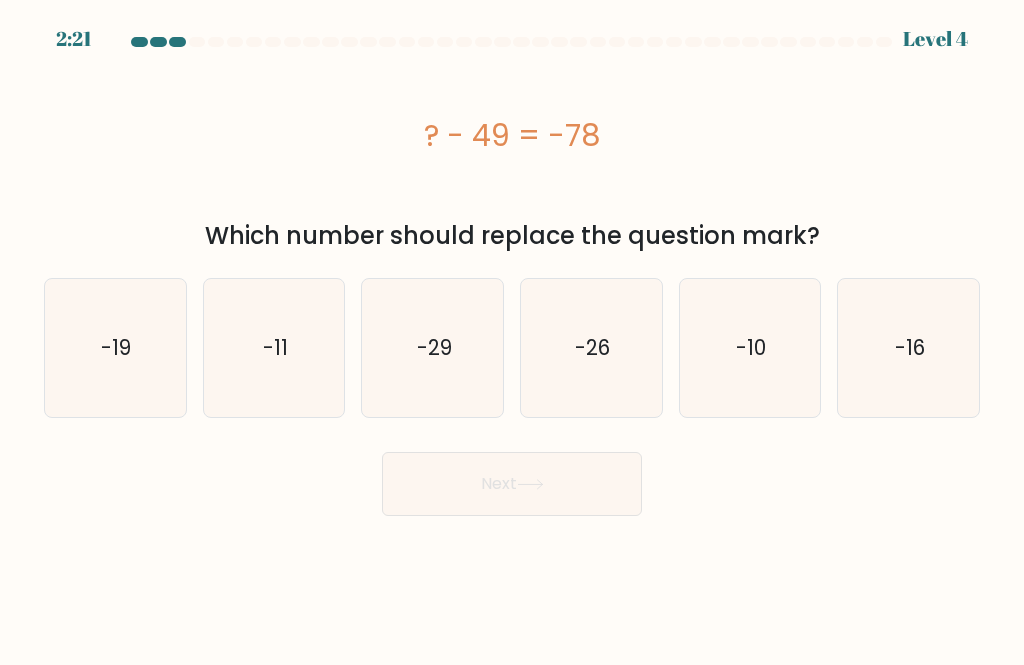 click on "-29" at bounding box center [434, 347] 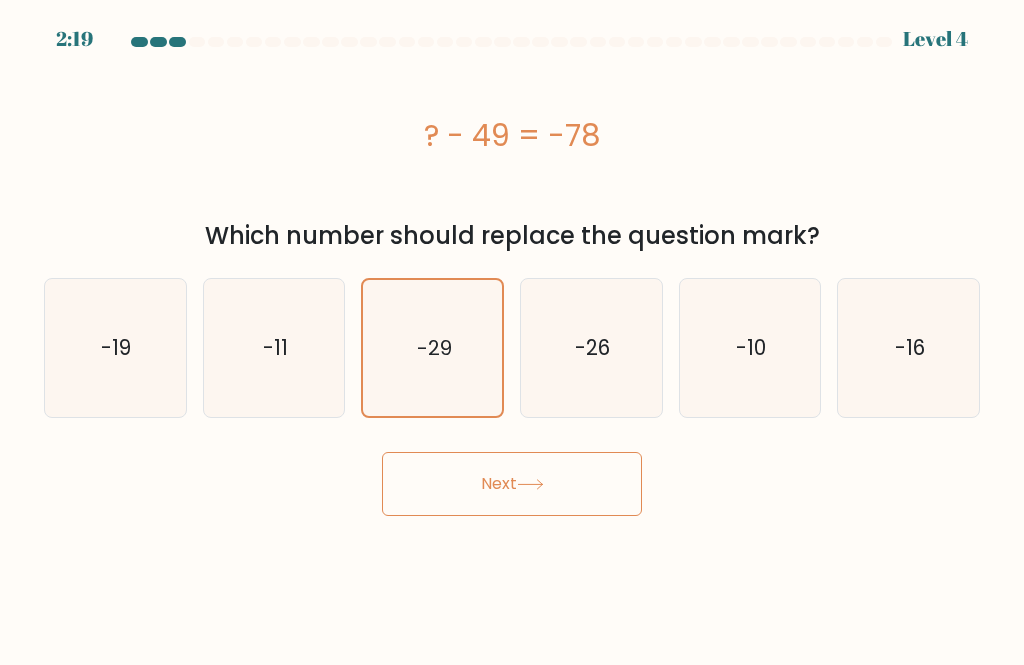 click on "Next" at bounding box center (512, 484) 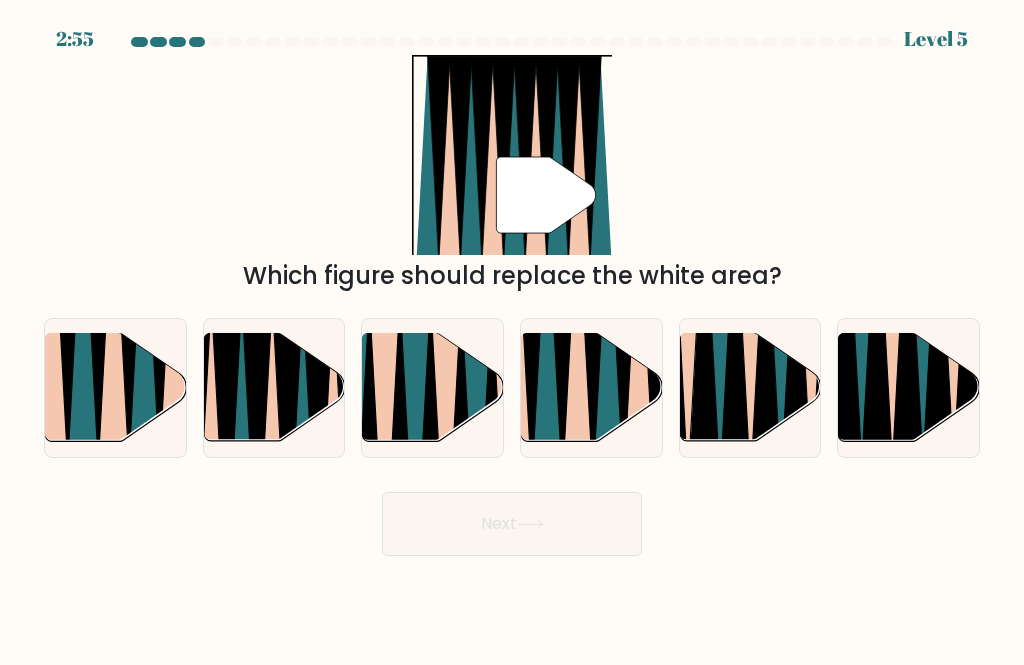 click at bounding box center (607, 331) 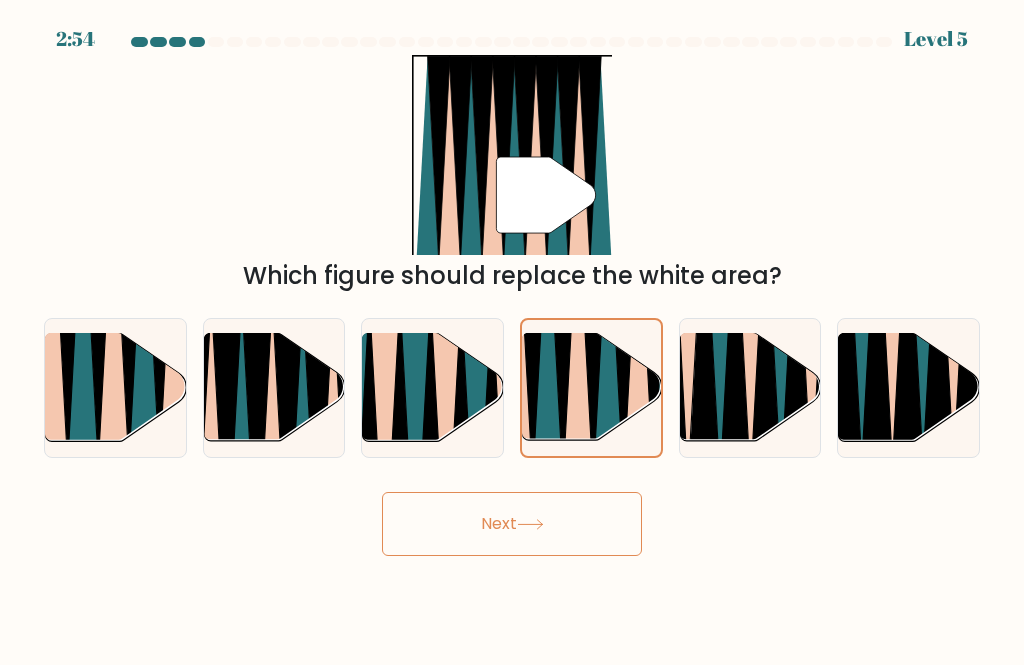 click at bounding box center [530, 524] 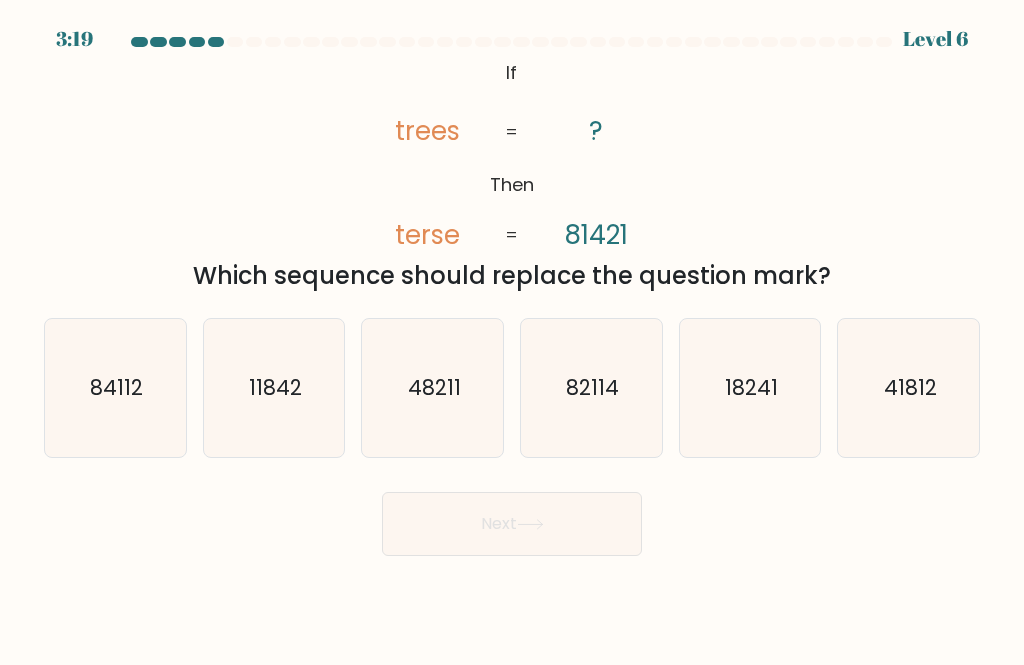 click on "84112" at bounding box center [115, 388] 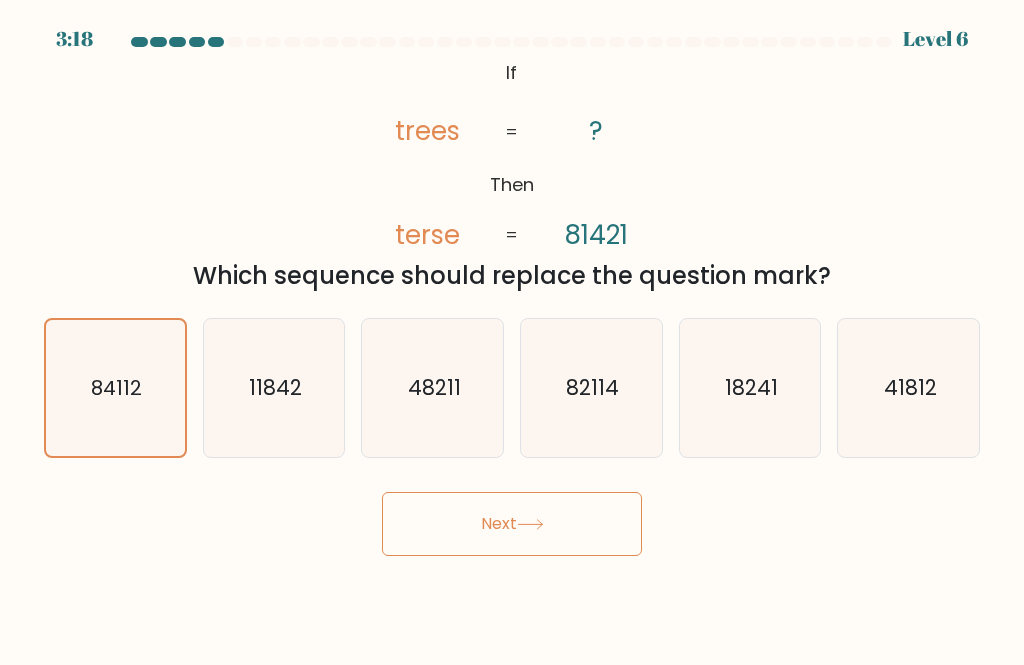 click on "Next" at bounding box center (512, 524) 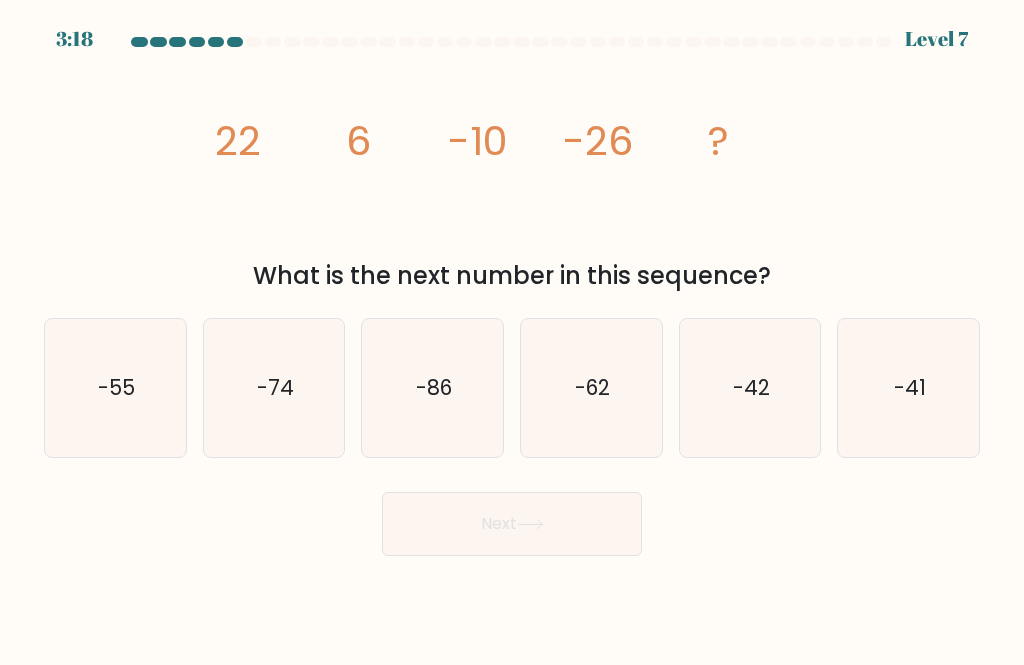 click on "-41" at bounding box center (909, 388) 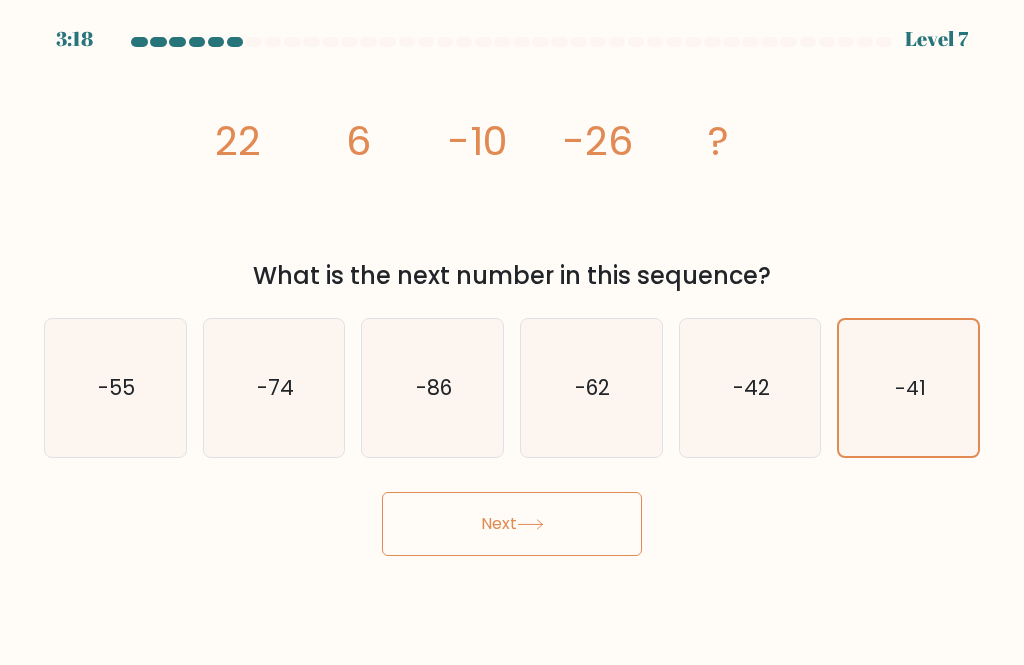 click on "Next" at bounding box center (512, 524) 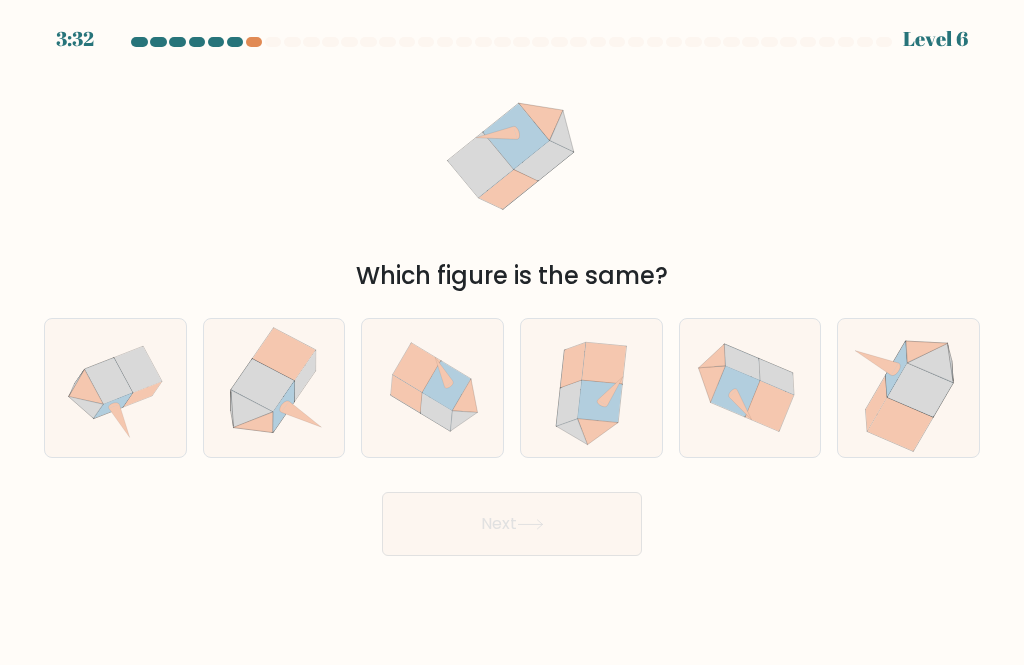click at bounding box center [252, 409] 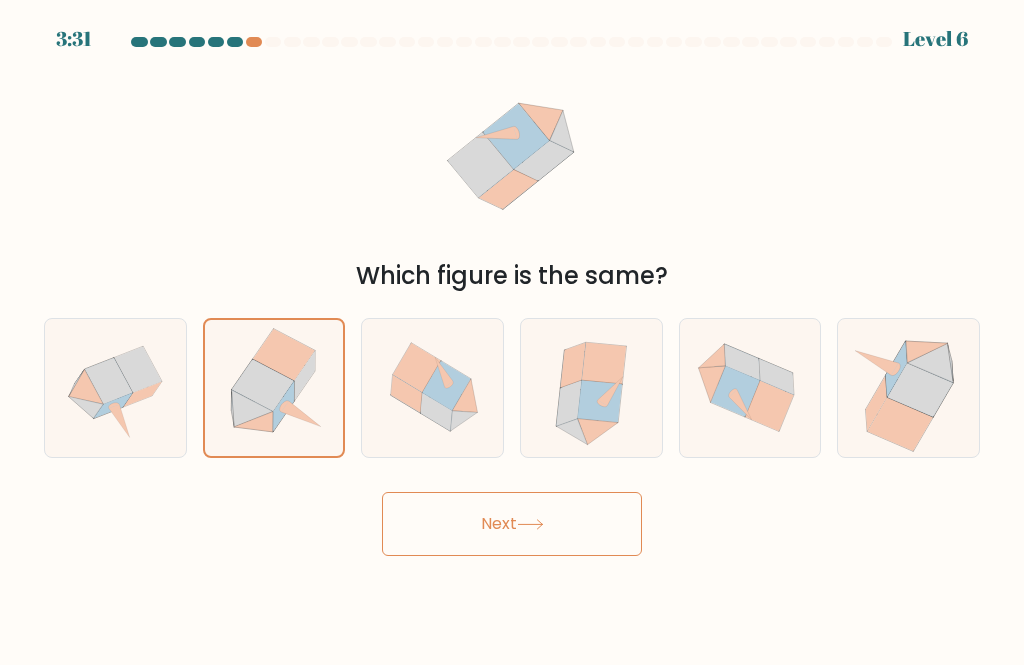 click on "Next" at bounding box center (512, 524) 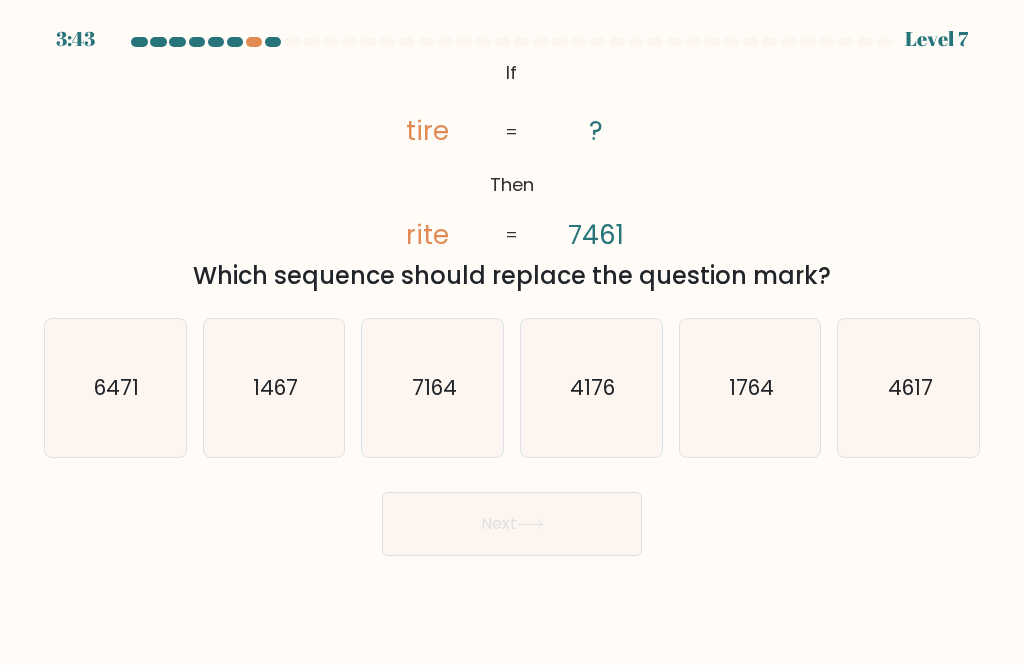 click on "6471" at bounding box center [115, 388] 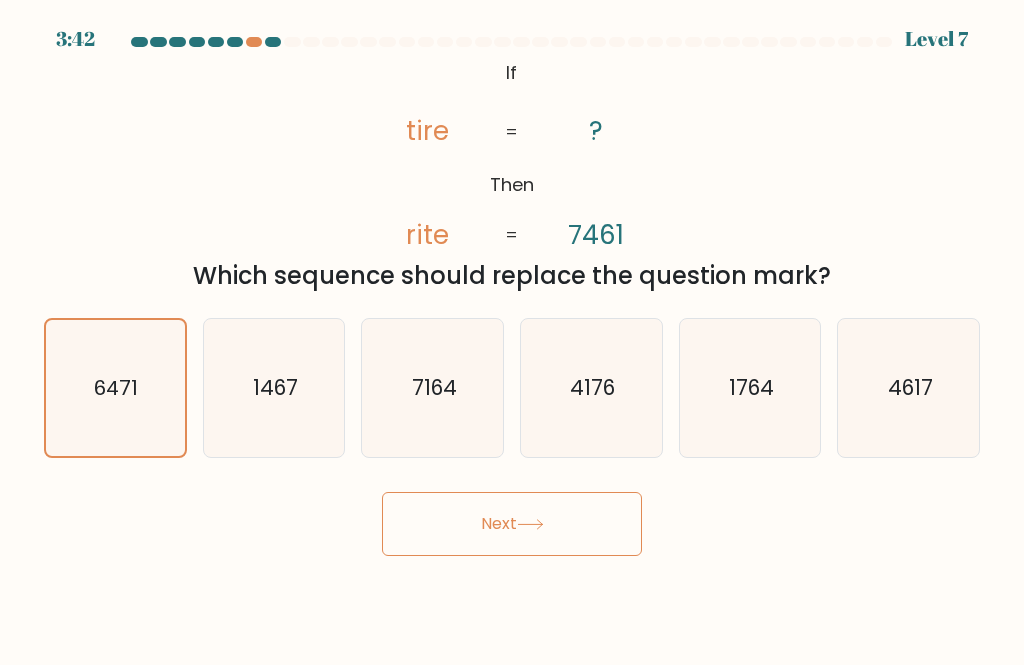 click on "Next" at bounding box center (512, 524) 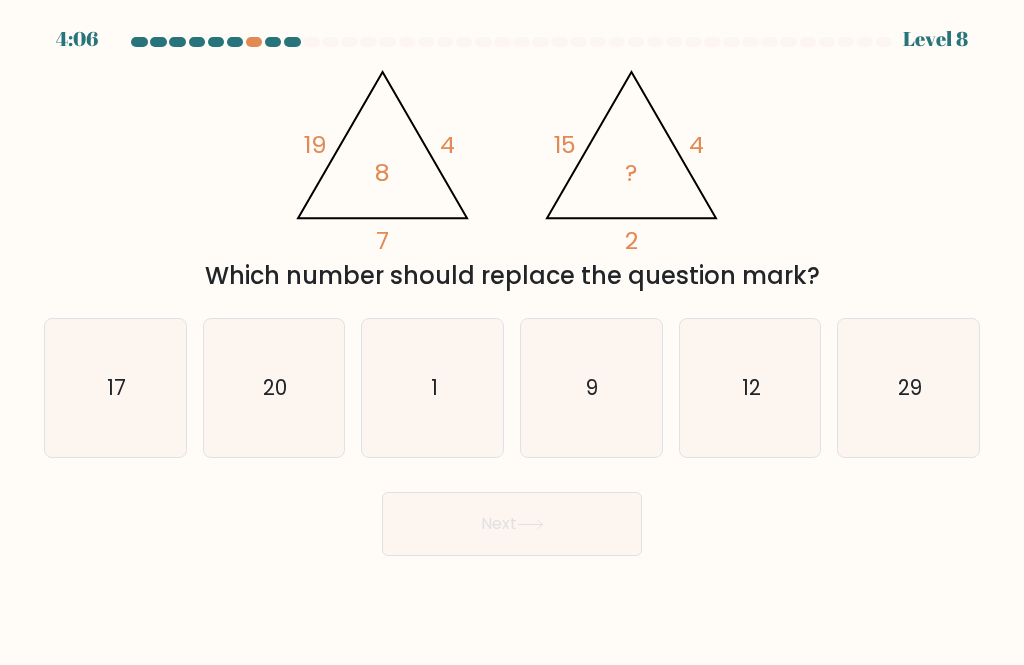 click on "9" at bounding box center (591, 388) 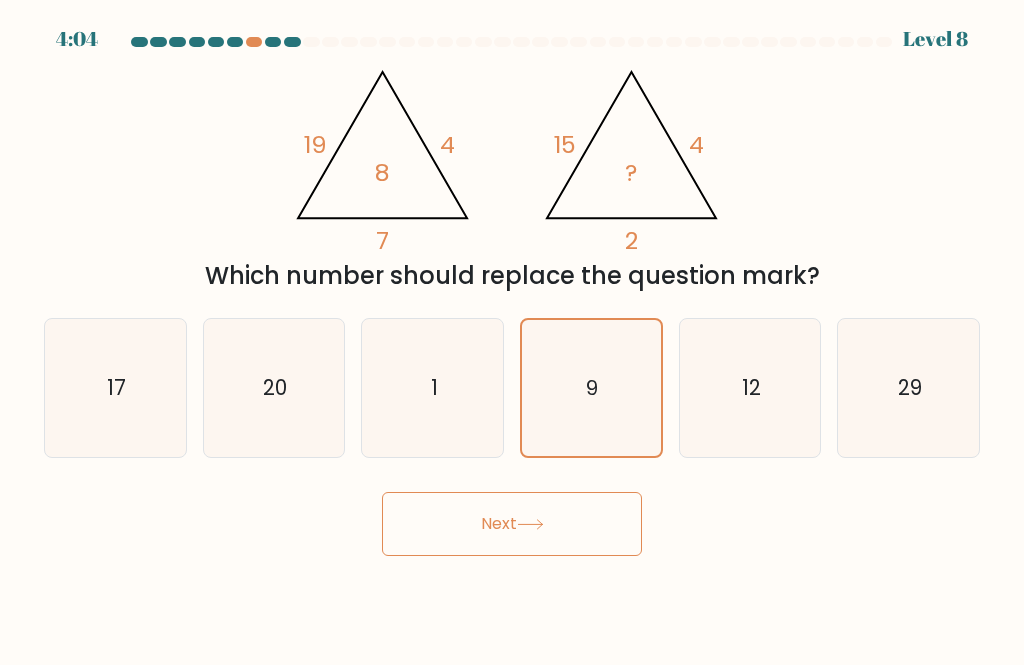 click on "1" at bounding box center [433, 388] 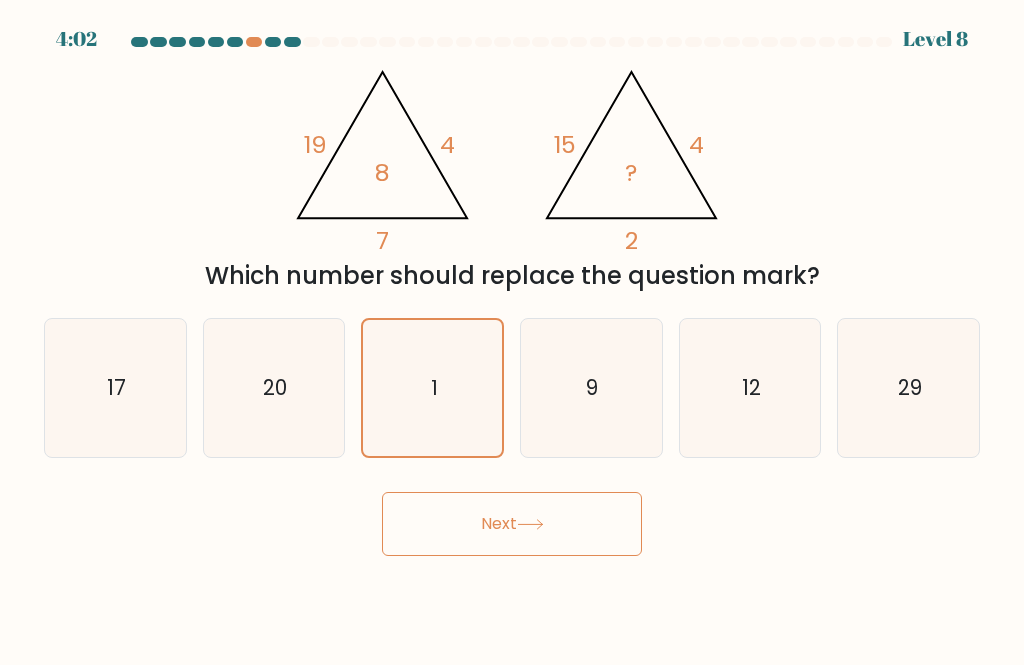 click on "12" at bounding box center (750, 388) 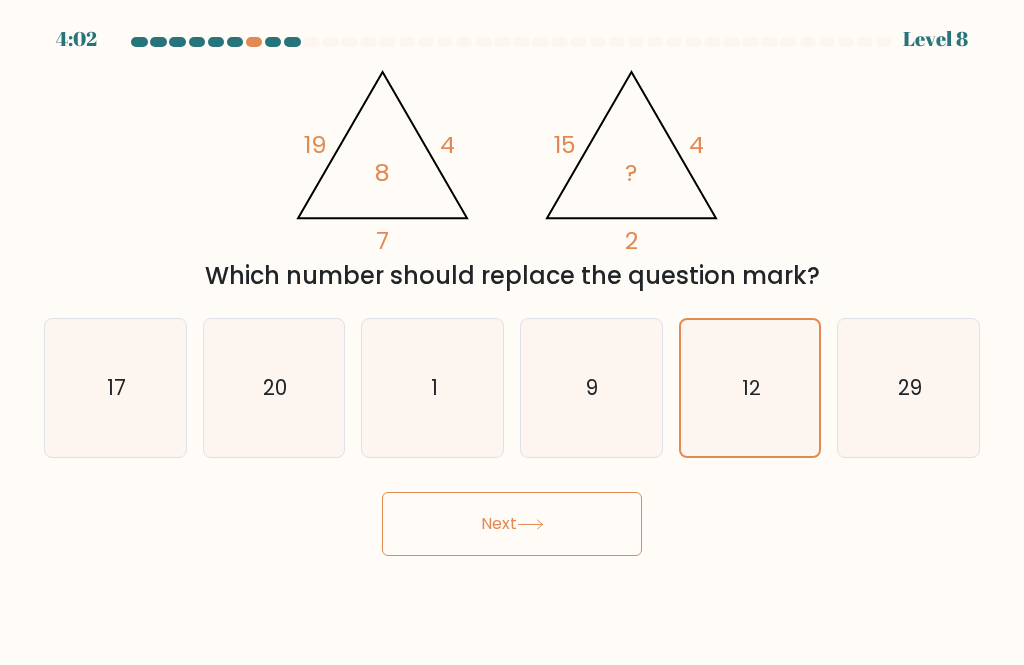 click on "Next" at bounding box center (512, 524) 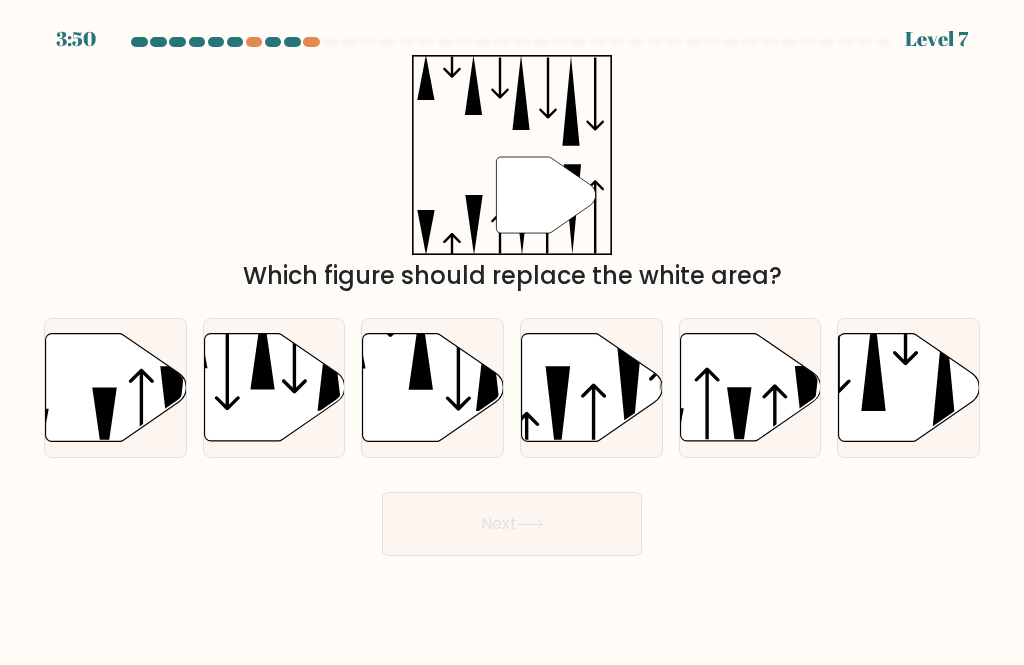 click at bounding box center (629, 407) 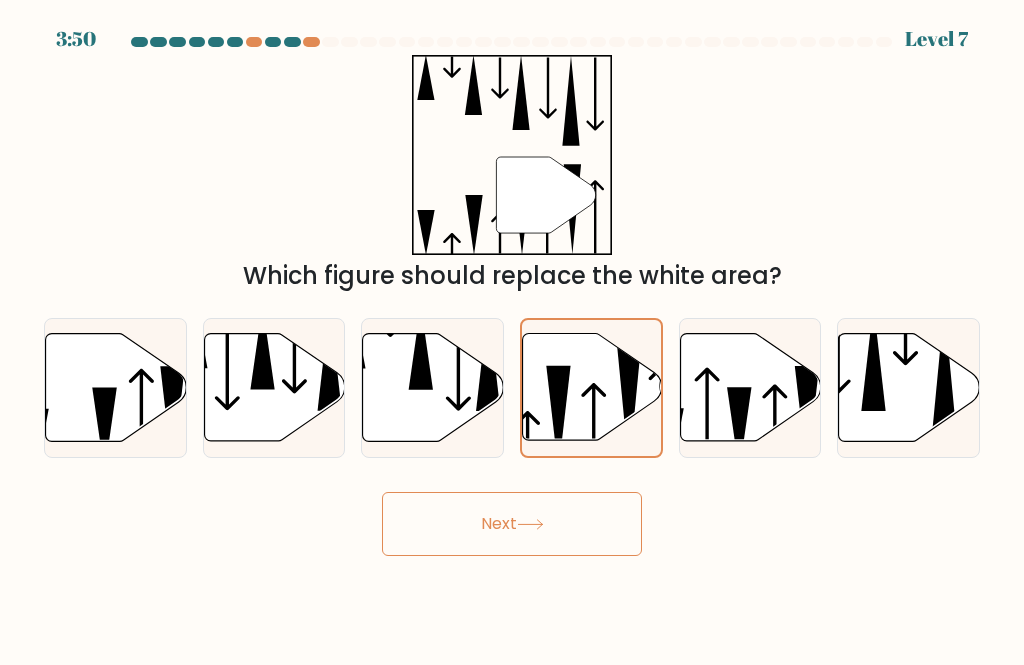 click on "Next" at bounding box center [512, 524] 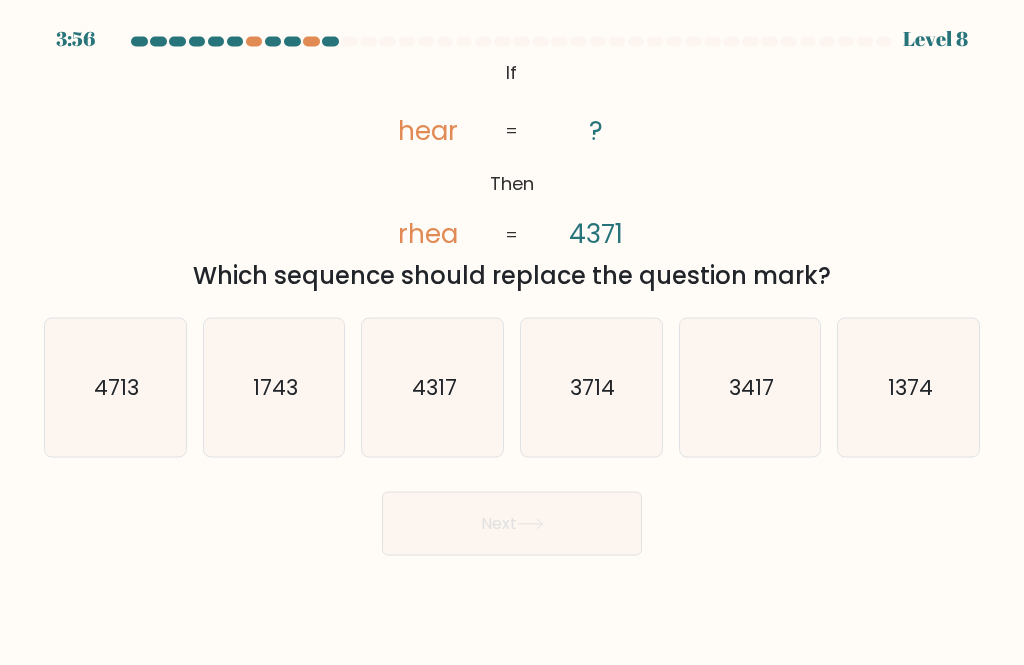 scroll, scrollTop: 8, scrollLeft: 0, axis: vertical 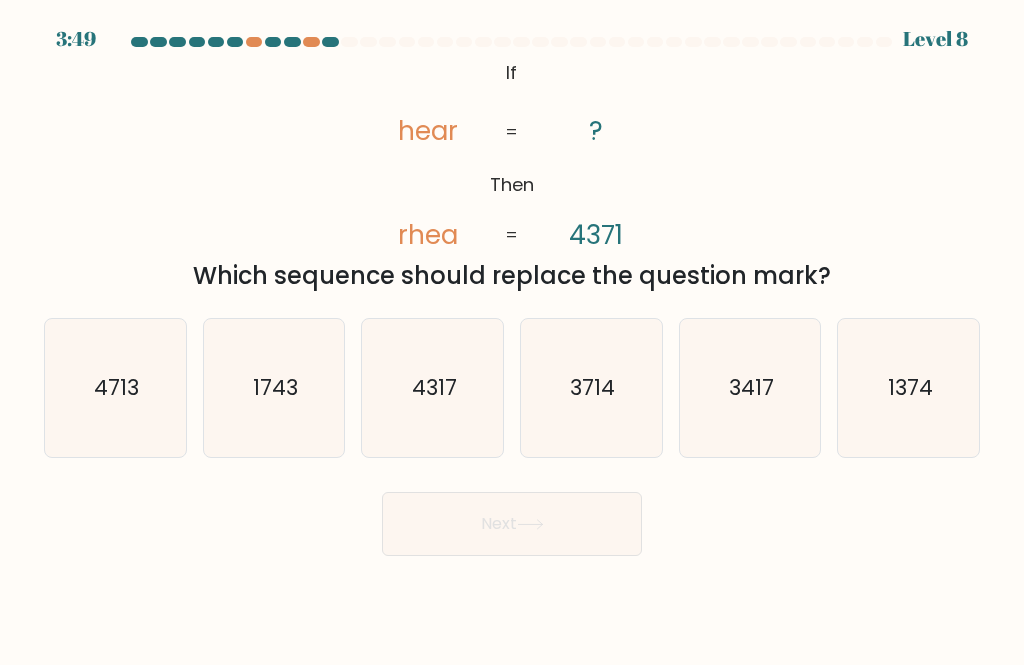 click on "3714" at bounding box center [591, 388] 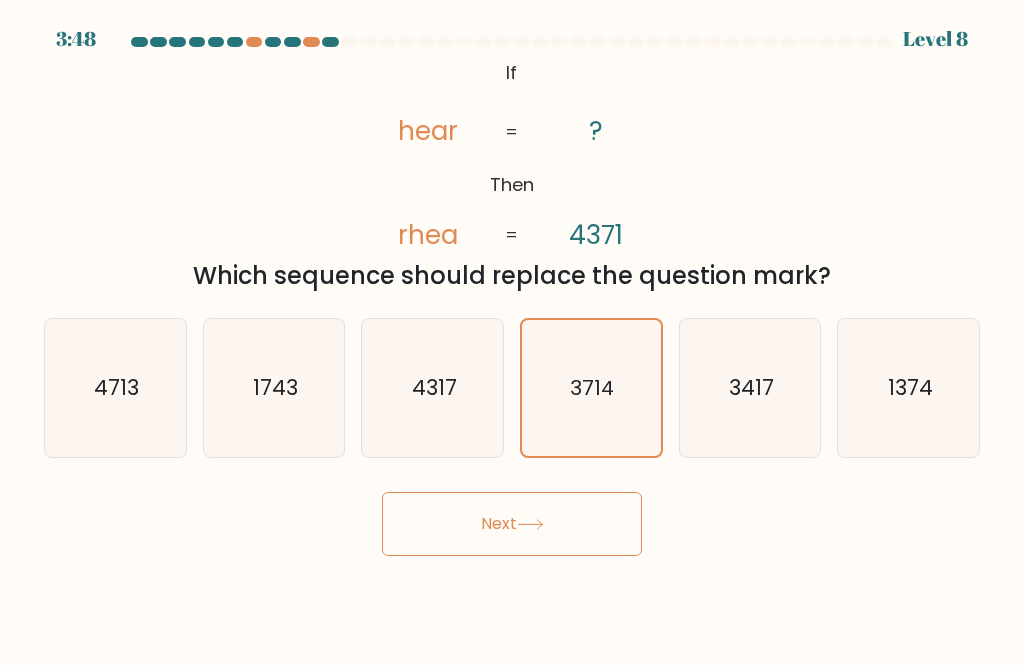 click on "Next" at bounding box center (512, 524) 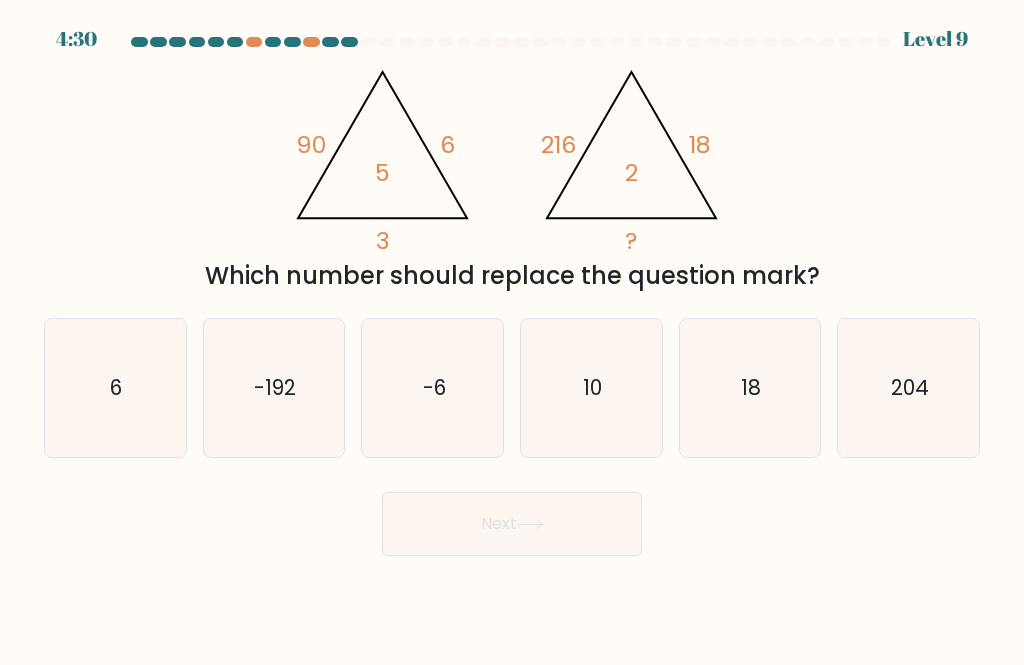 click on "Next" at bounding box center [512, 524] 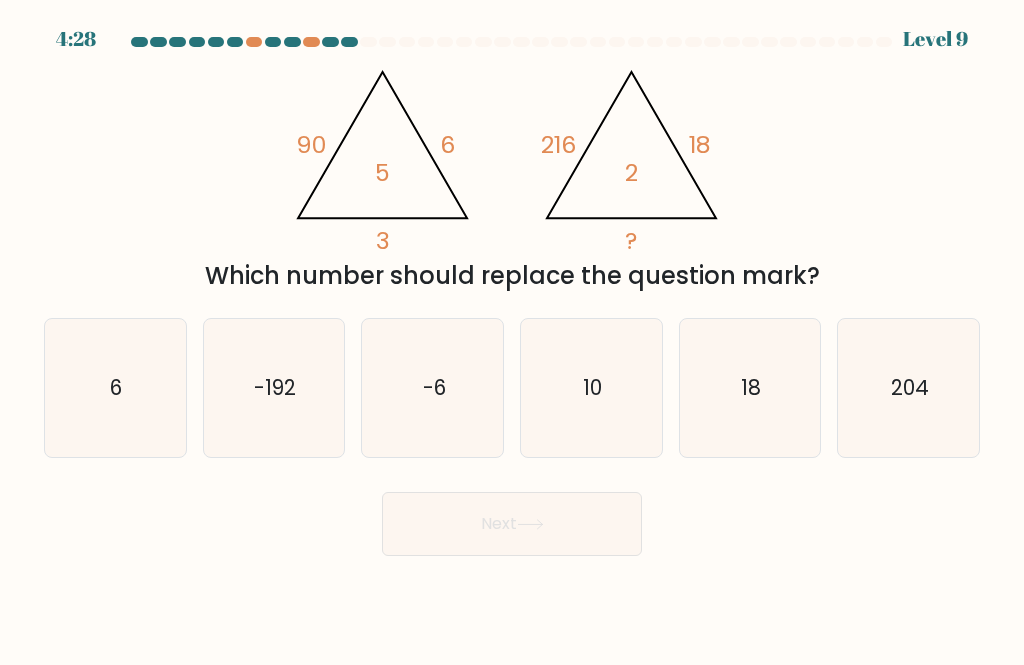 click on "4:28
Level 9" at bounding box center [512, 332] 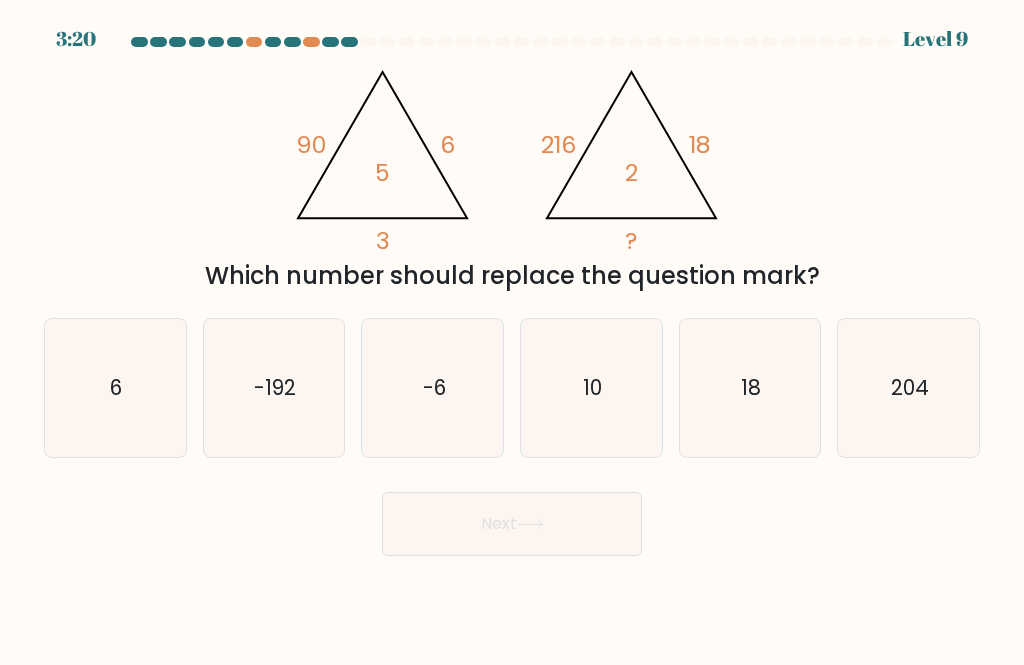 click on "18" at bounding box center (750, 388) 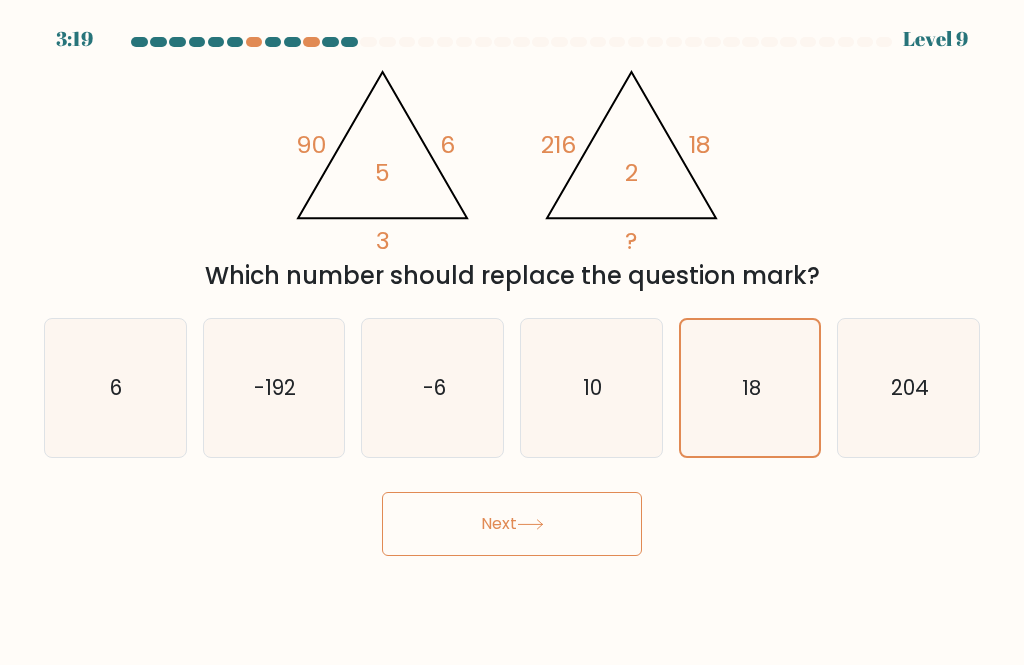 click on "10" at bounding box center (591, 388) 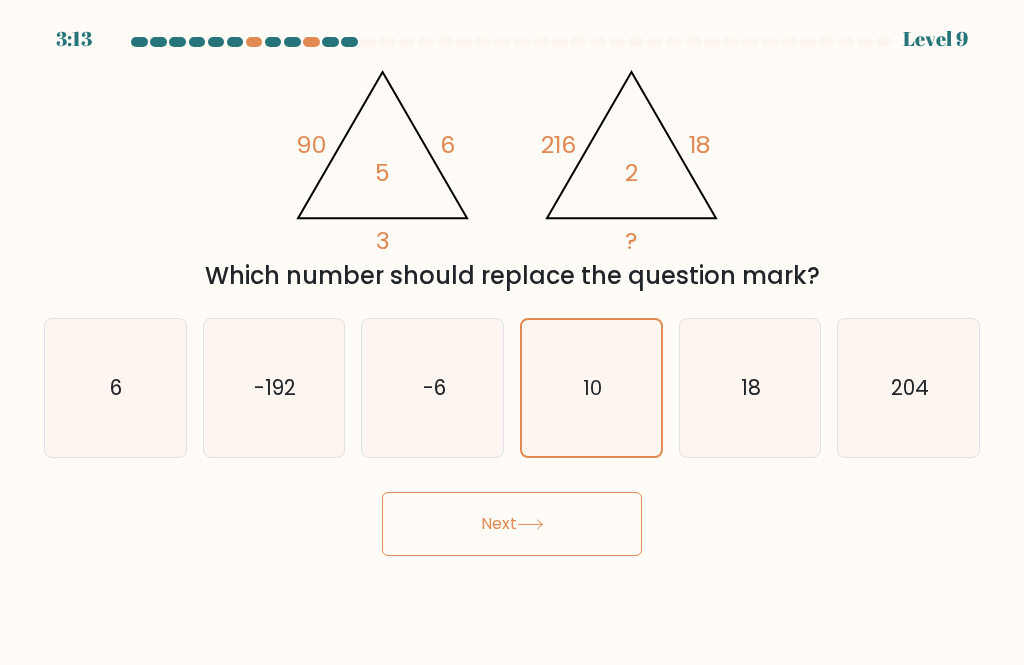 click on "6" at bounding box center (115, 388) 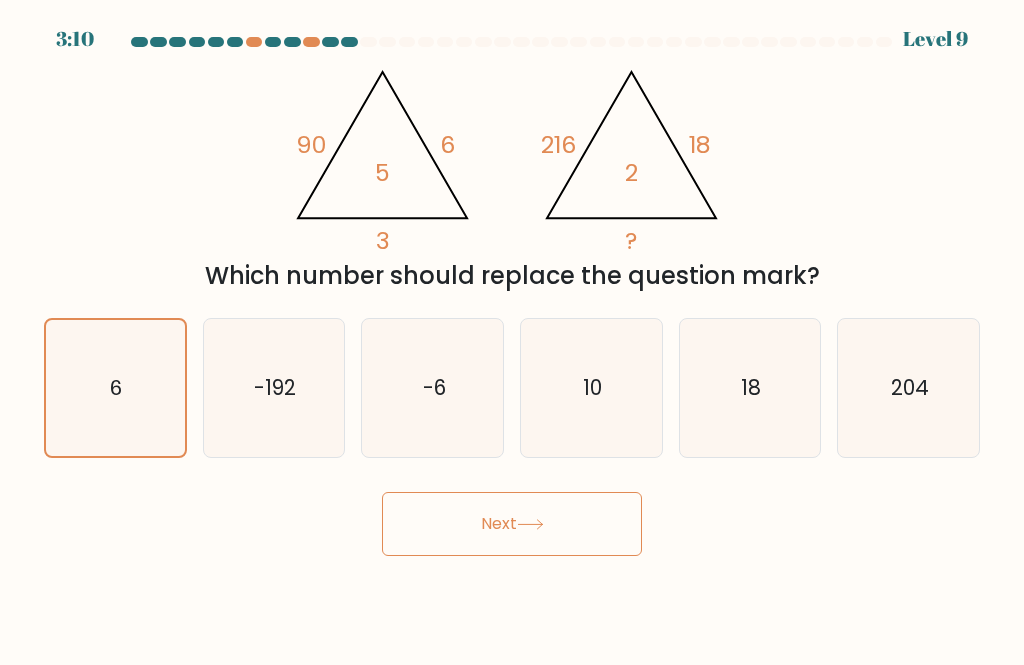 click on "Next" at bounding box center [512, 524] 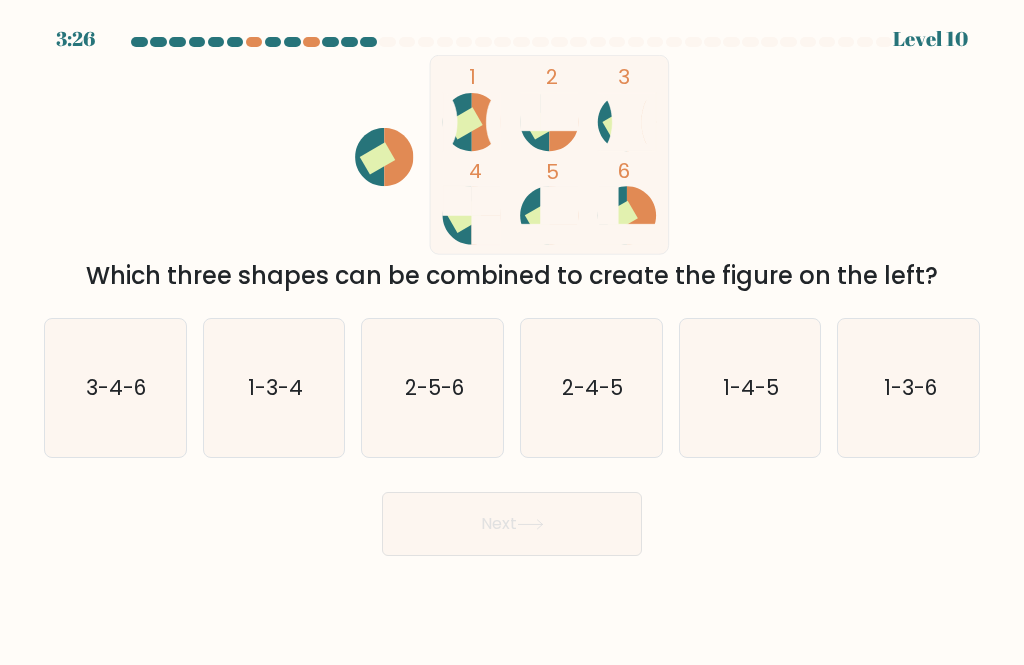 click on "2-4-5" at bounding box center [591, 388] 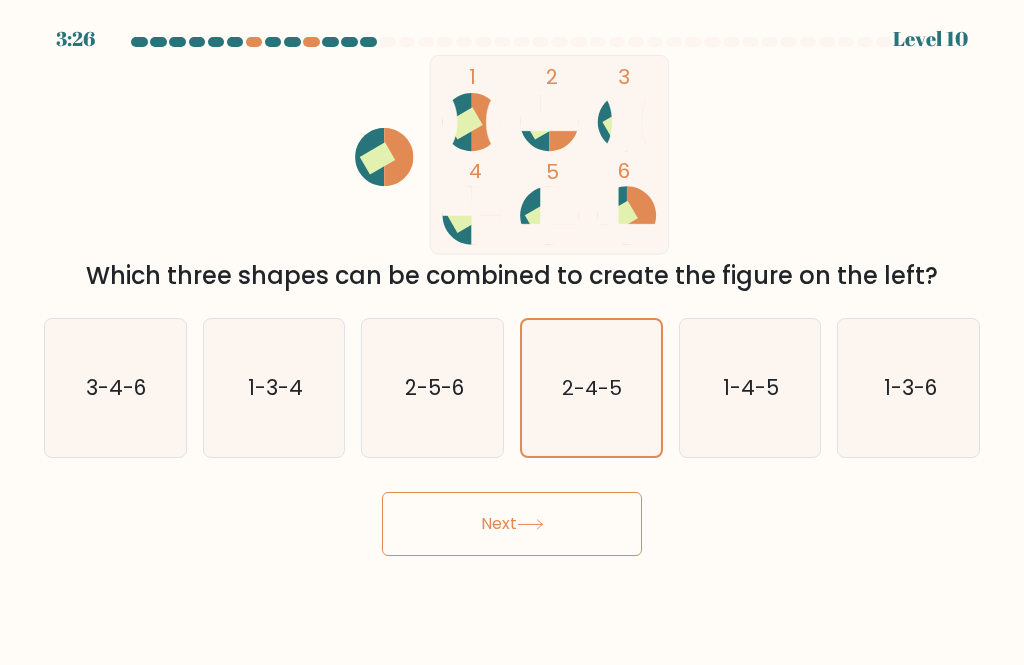 click on "Next" at bounding box center [512, 524] 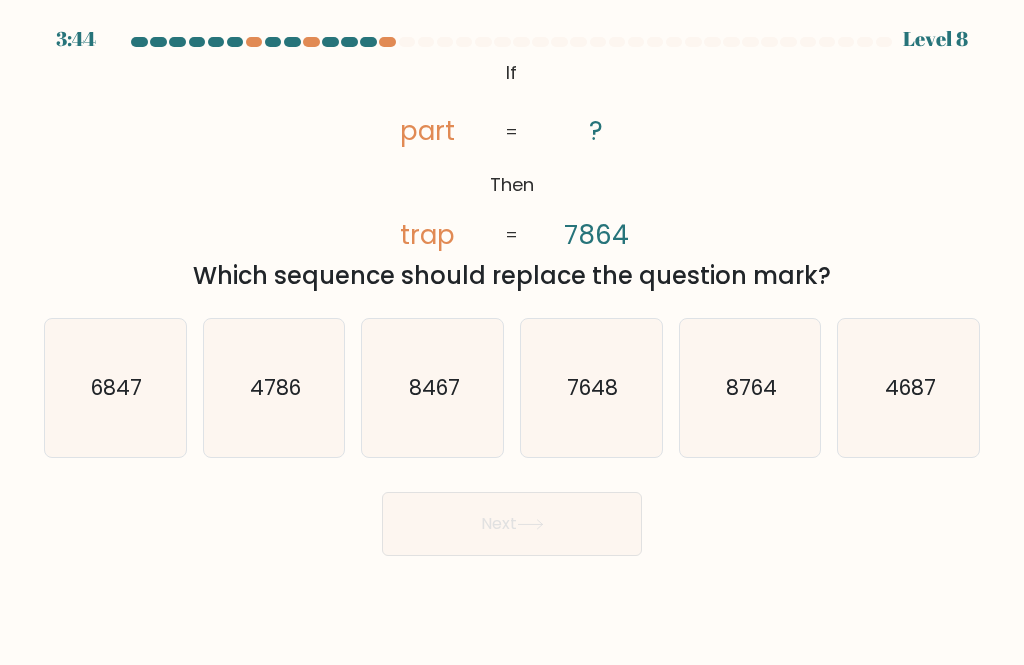 click on "4687" at bounding box center [909, 388] 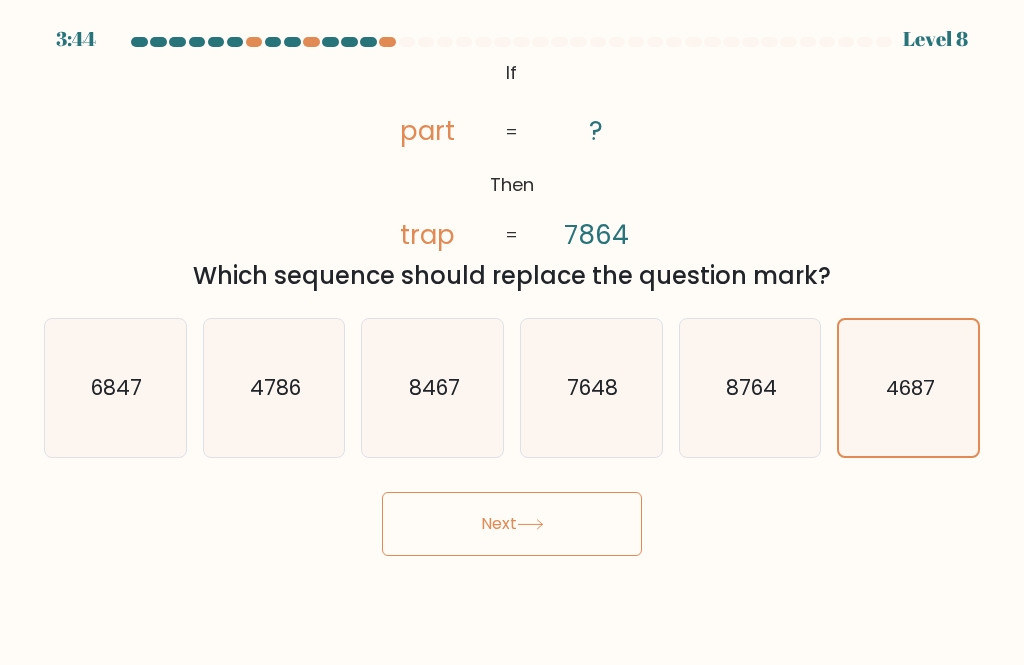 click on "Next" at bounding box center [512, 524] 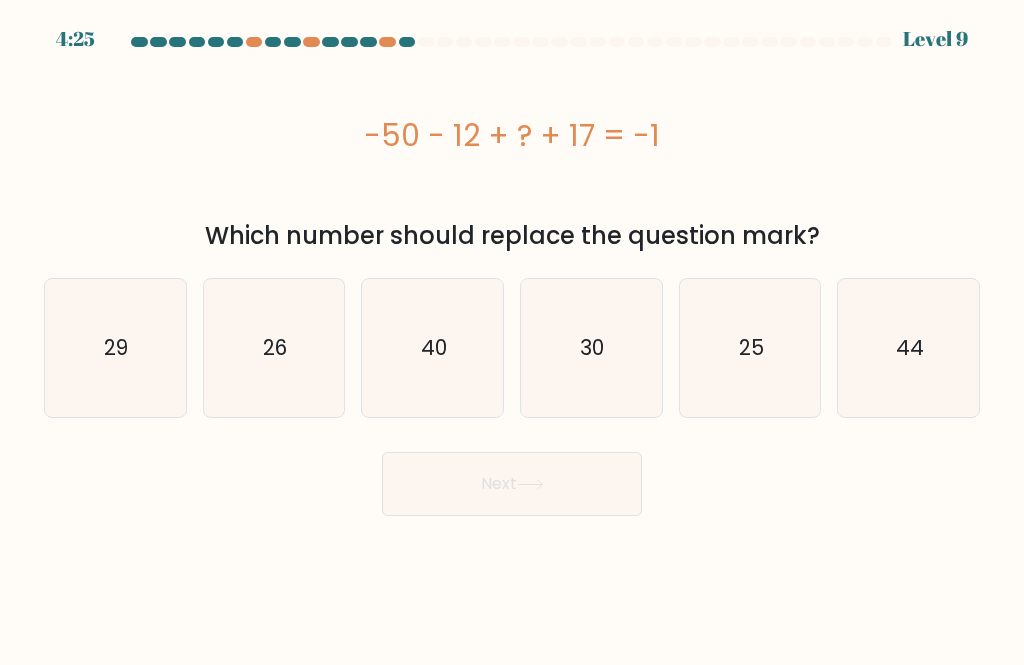 click on "30" at bounding box center [591, 348] 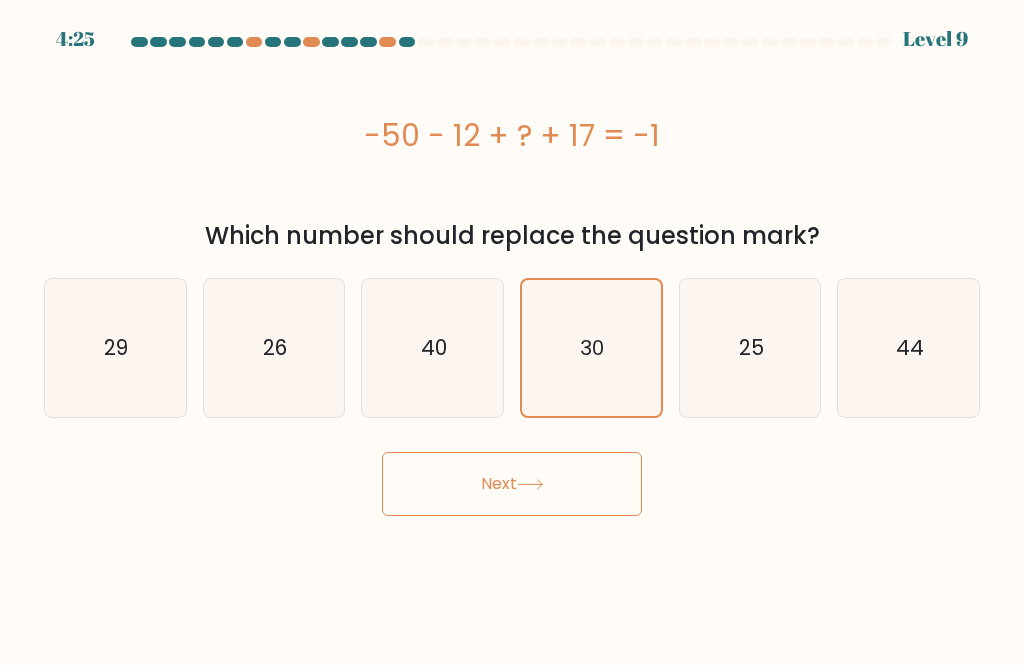 click on "4:59
Level 7" at bounding box center (512, 332) 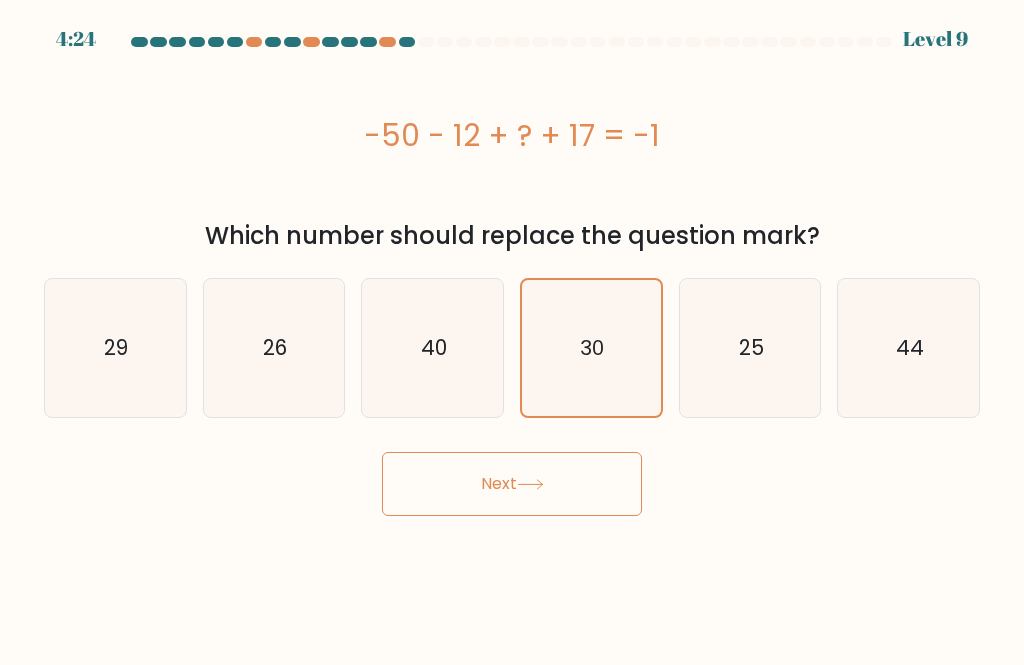 click on "4:24
Level 9
a." at bounding box center (512, 332) 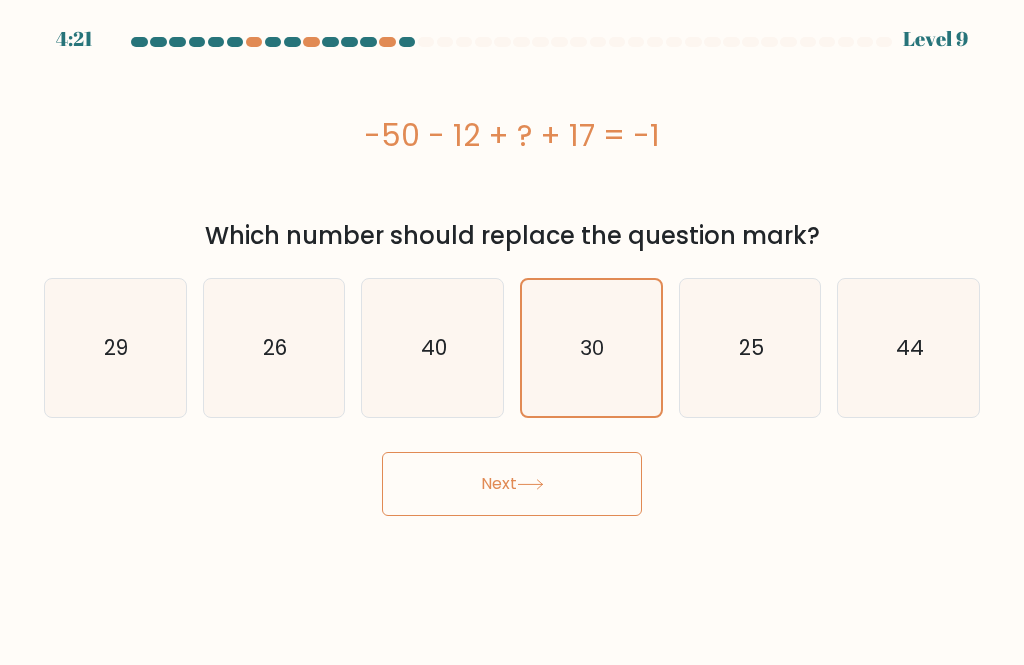 click on "Next" at bounding box center (512, 484) 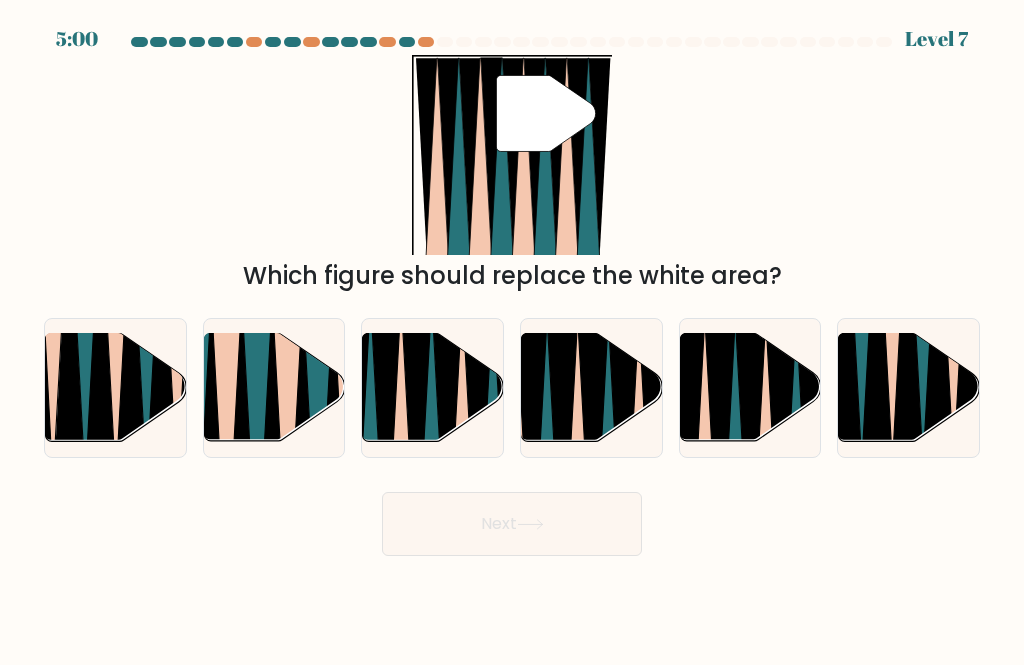 click at bounding box center [417, 449] 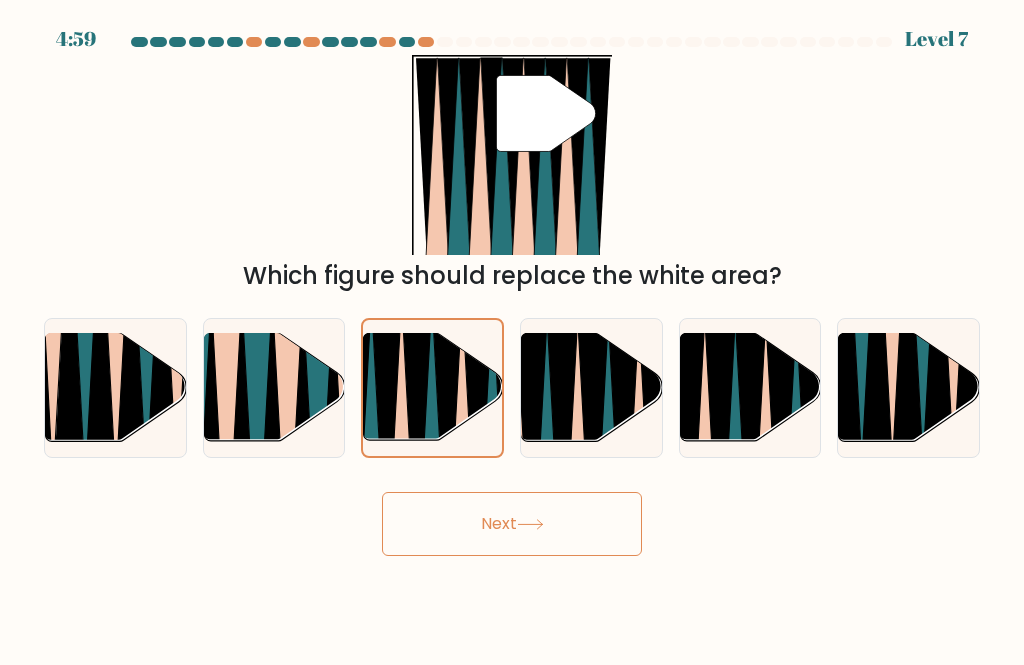 click on "4:59
Level 7" at bounding box center [512, 332] 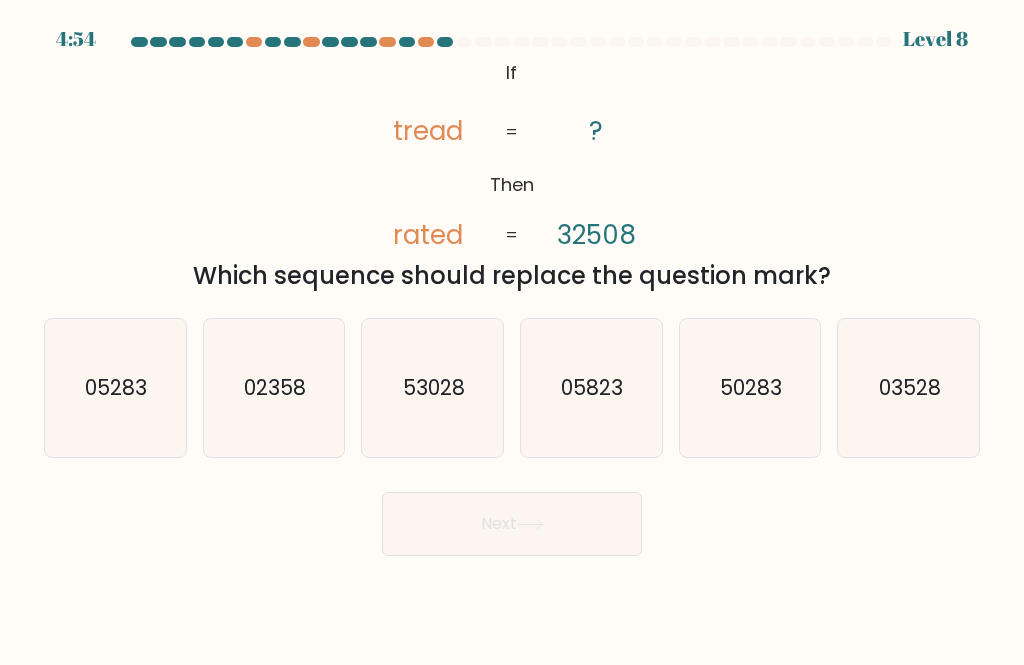 click on "53028" at bounding box center [434, 387] 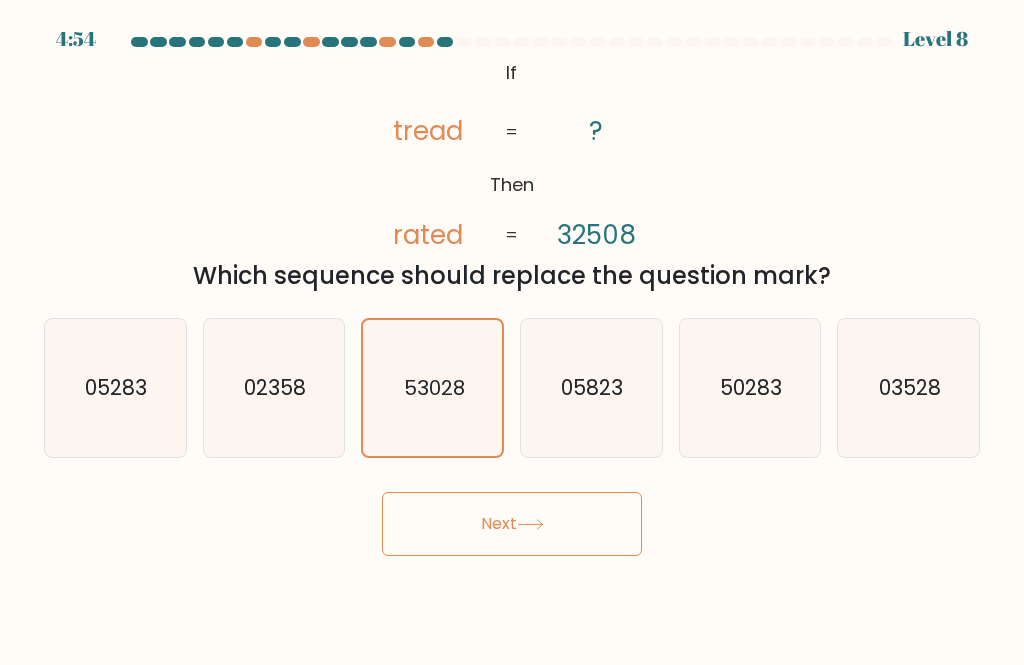 scroll, scrollTop: 0, scrollLeft: 0, axis: both 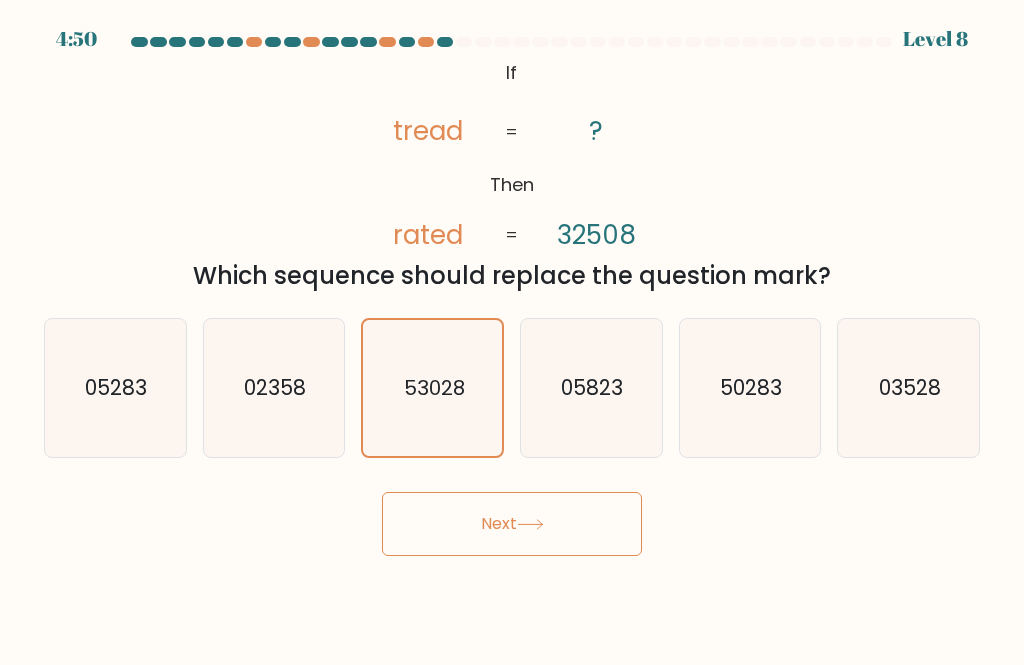 click on "Next" at bounding box center (512, 524) 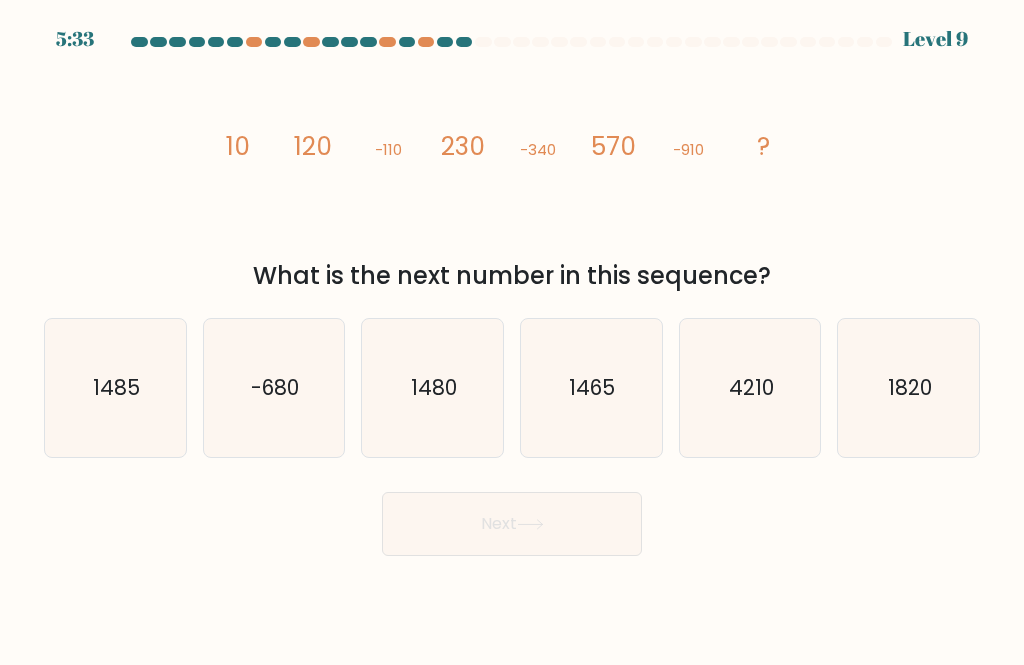 click on "1480" at bounding box center (433, 388) 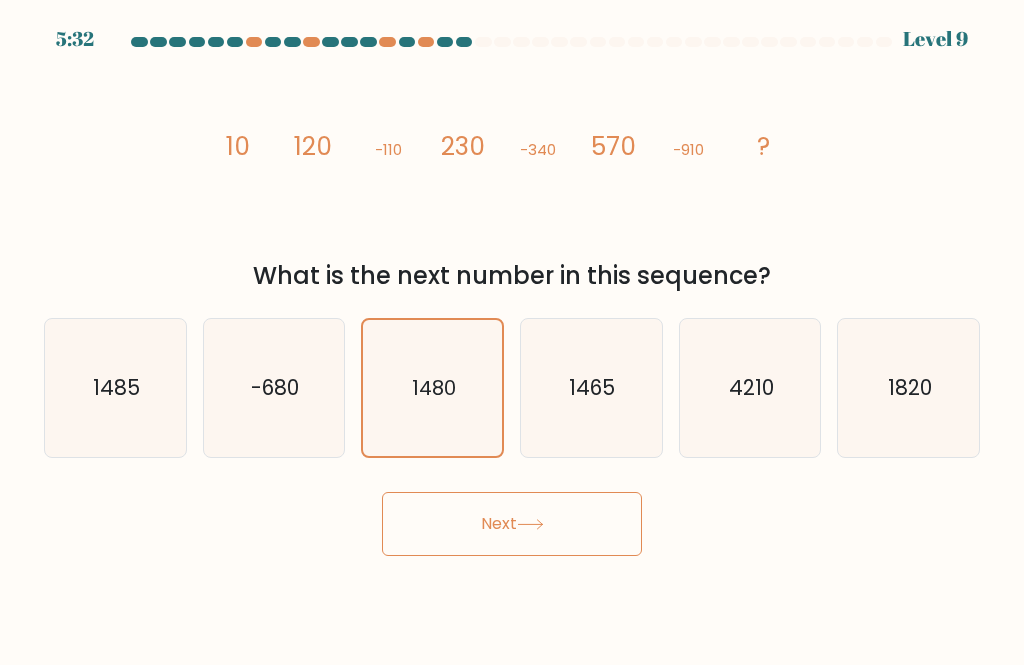 click on "Next" at bounding box center [512, 524] 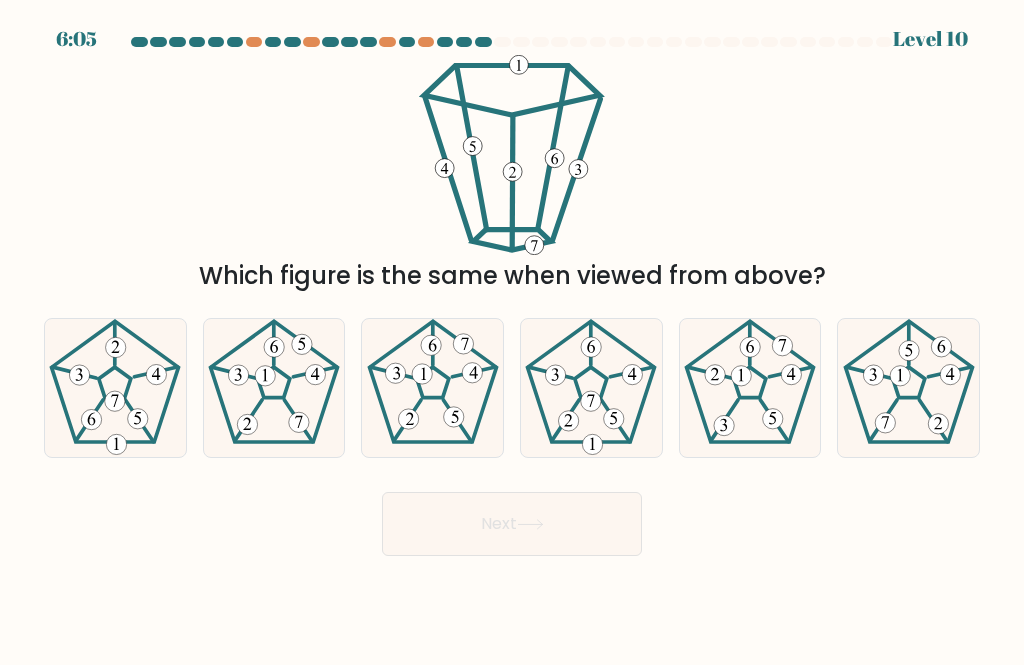 click at bounding box center [909, 388] 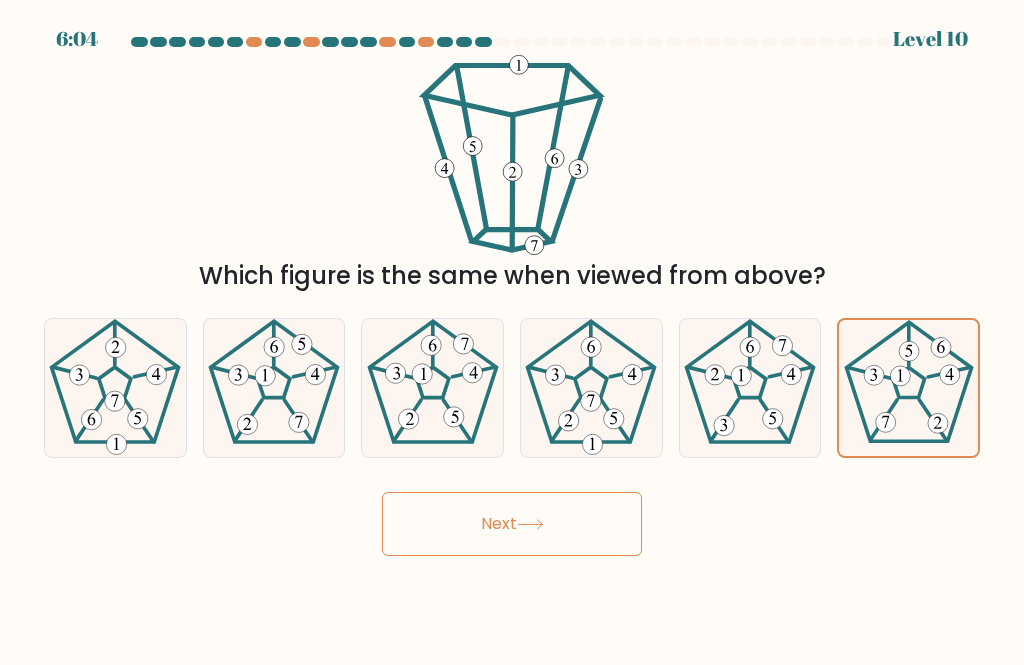click on "Next" at bounding box center (512, 524) 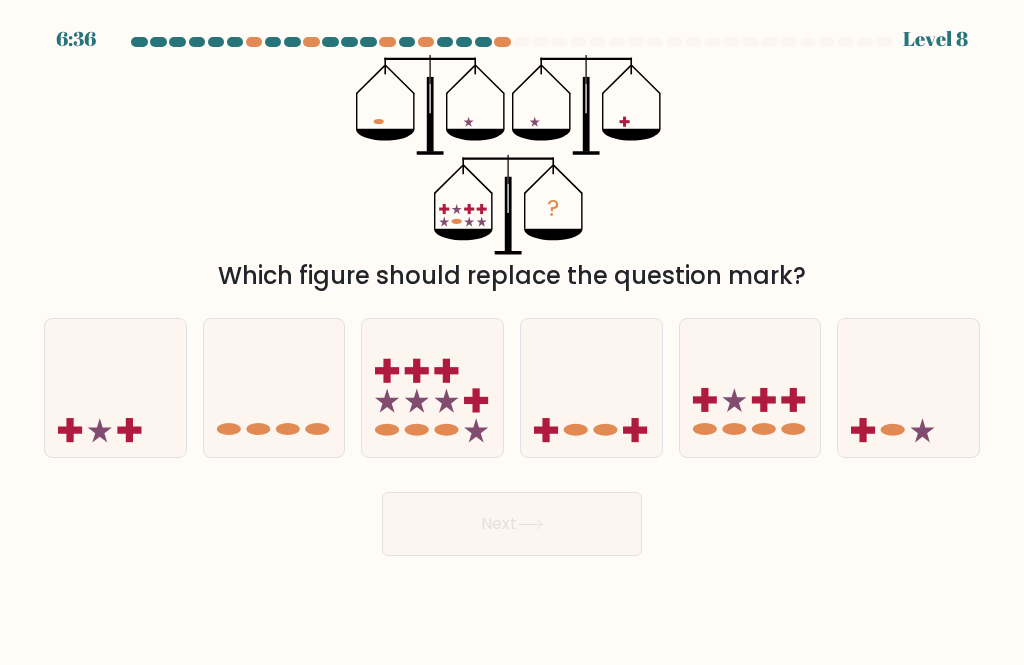click at bounding box center [483, 42] 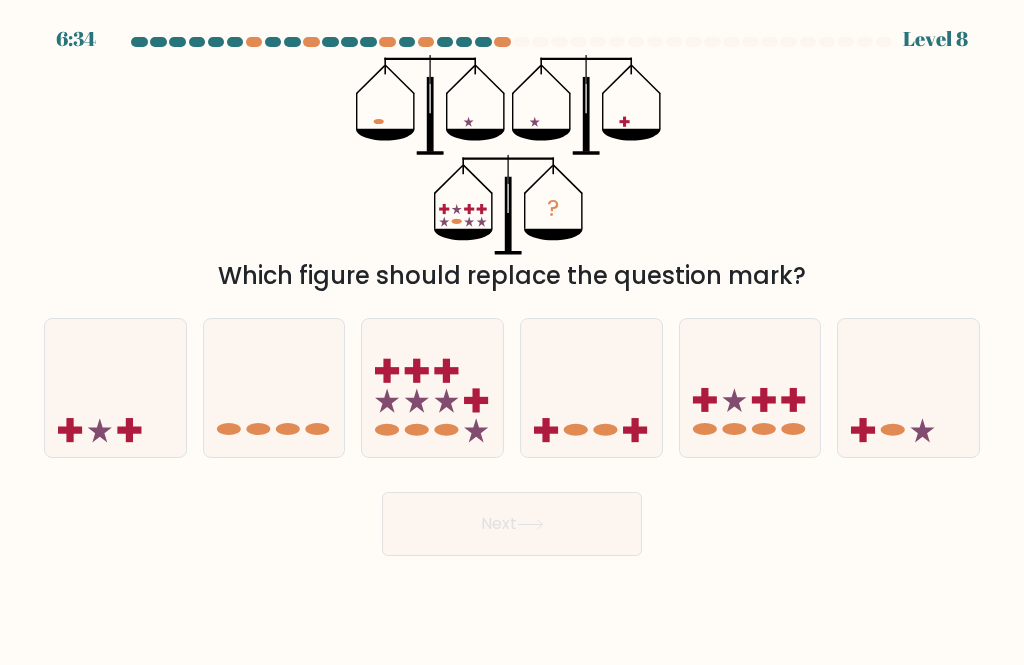 click at bounding box center (512, 46) 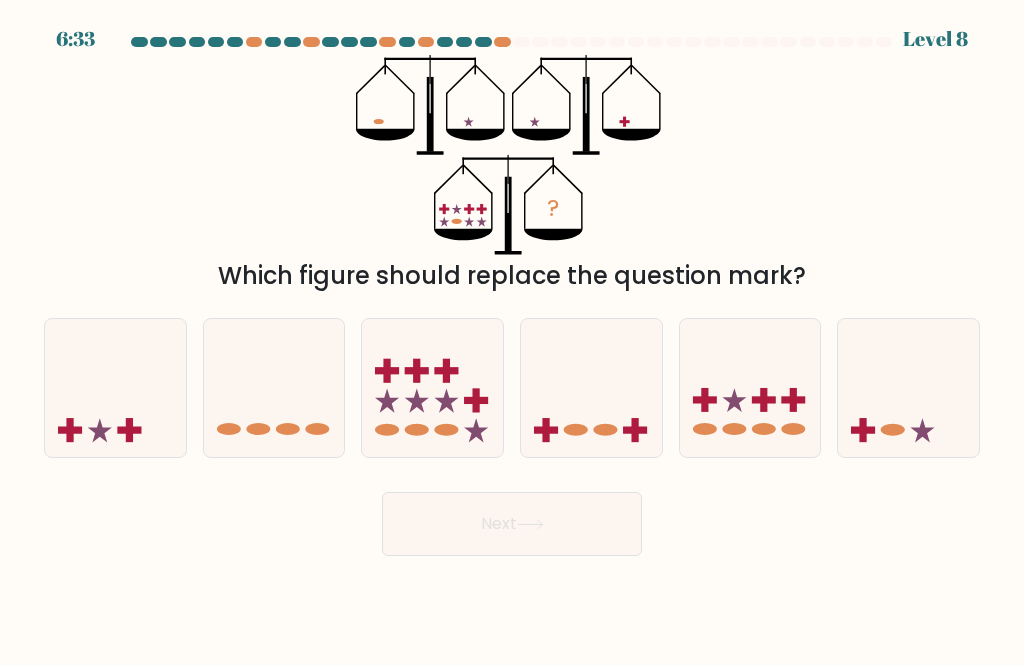 click at bounding box center (502, 42) 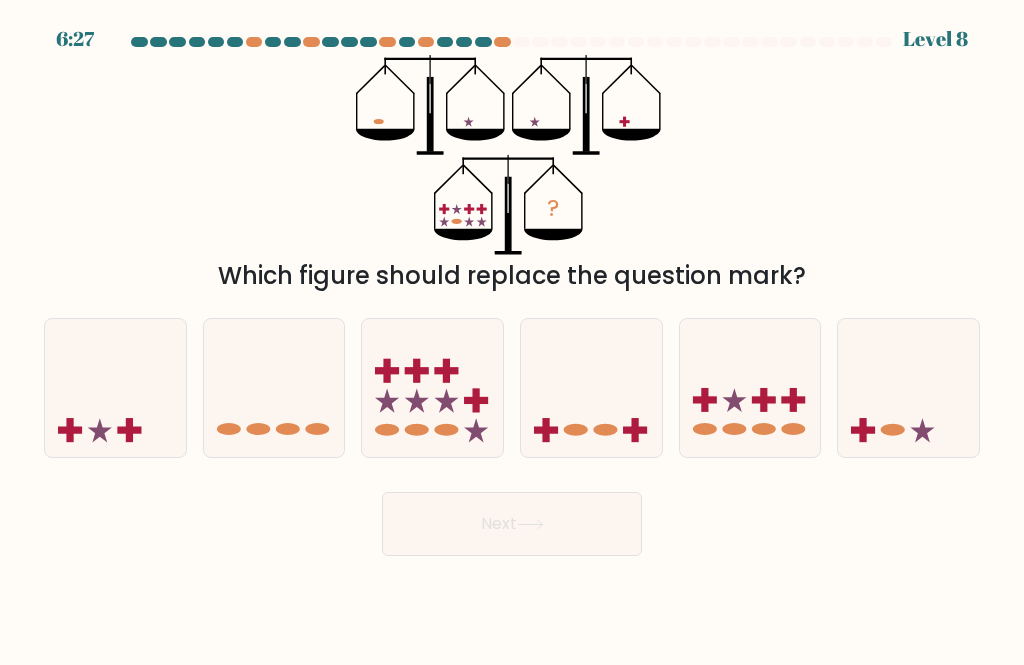 click at bounding box center [476, 400] 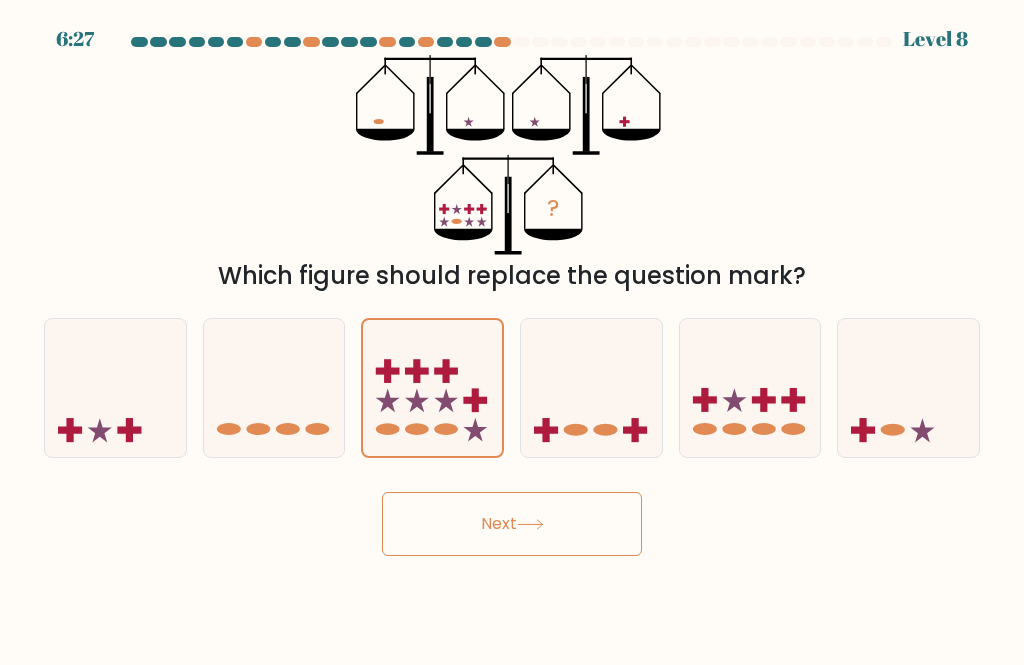 click at bounding box center [530, 524] 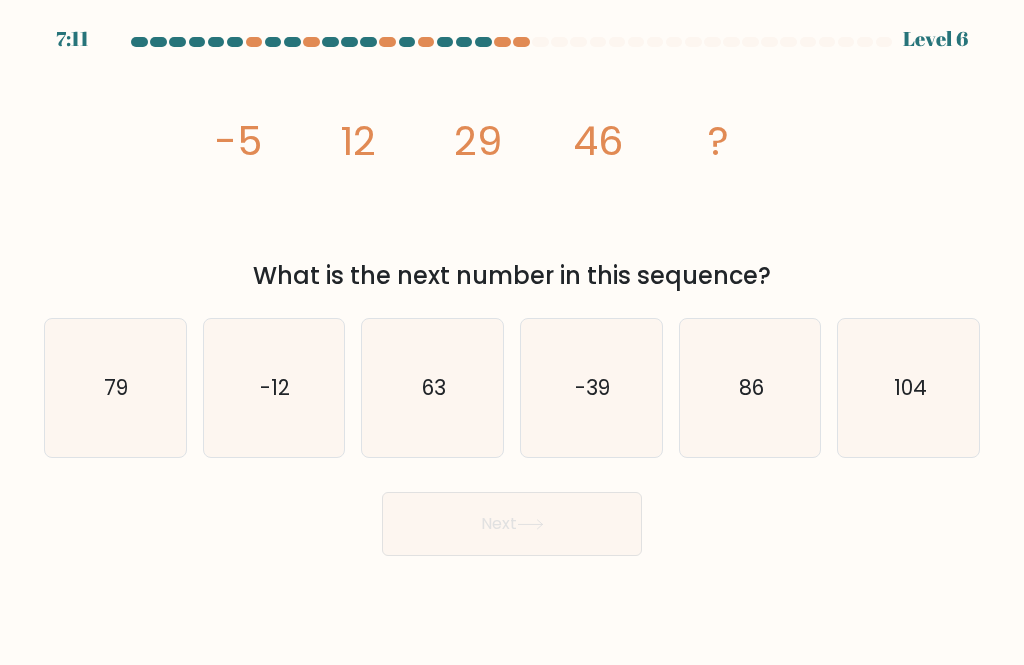 click on "63" at bounding box center [433, 388] 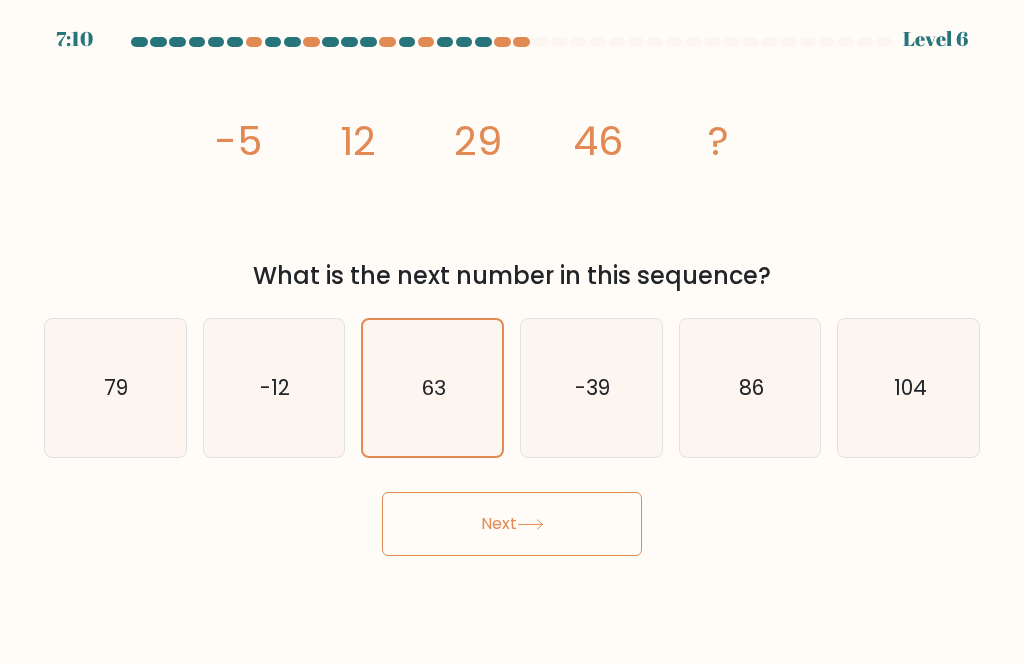click on "Next" at bounding box center (512, 524) 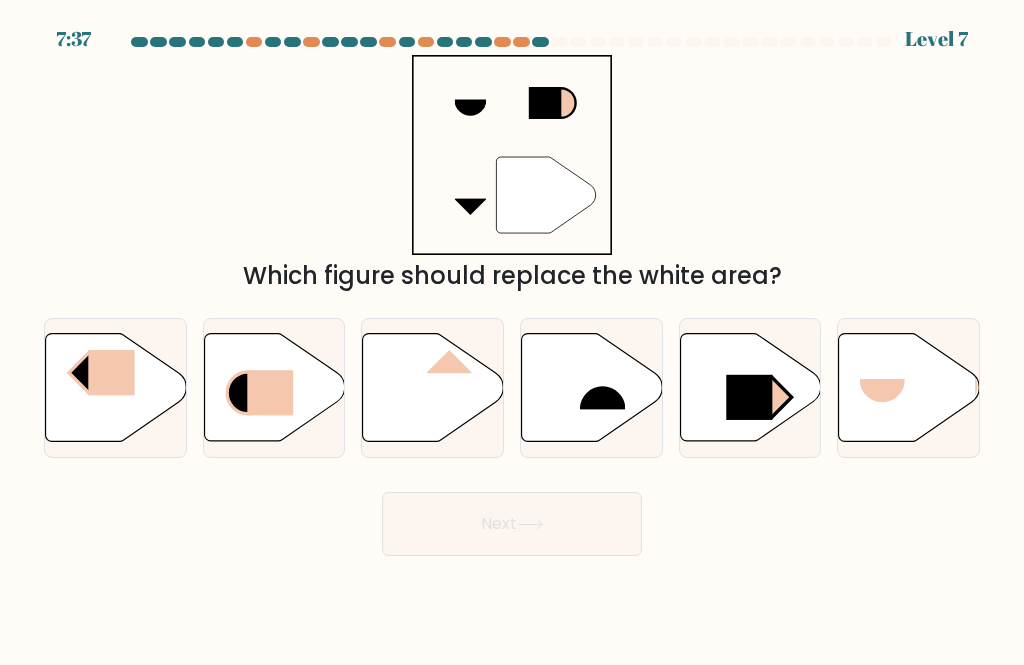 click at bounding box center [882, 402] 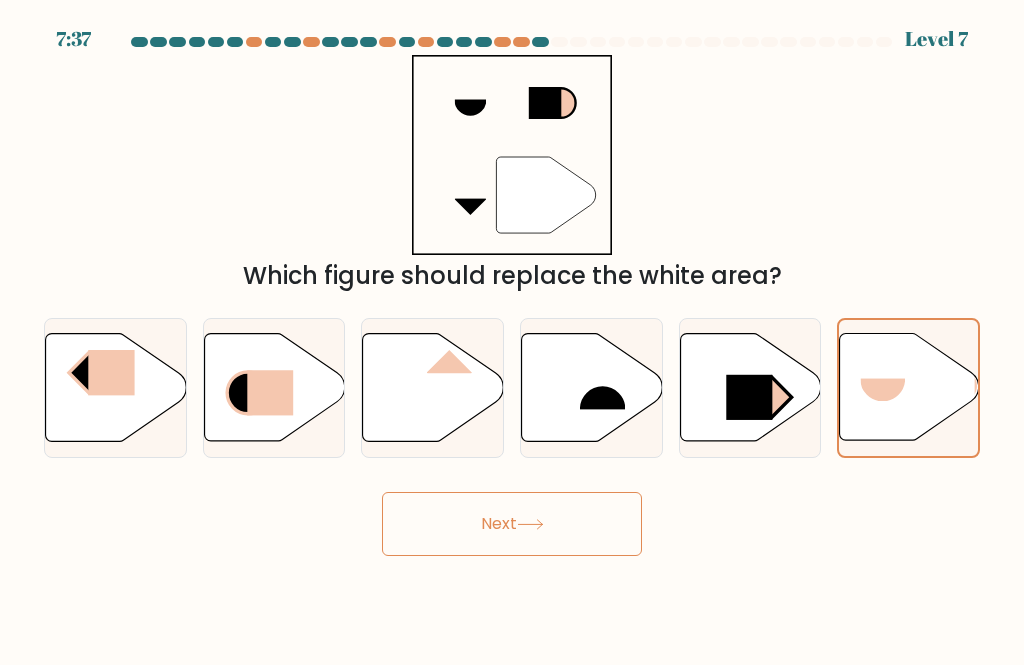 click on "Next" at bounding box center [512, 524] 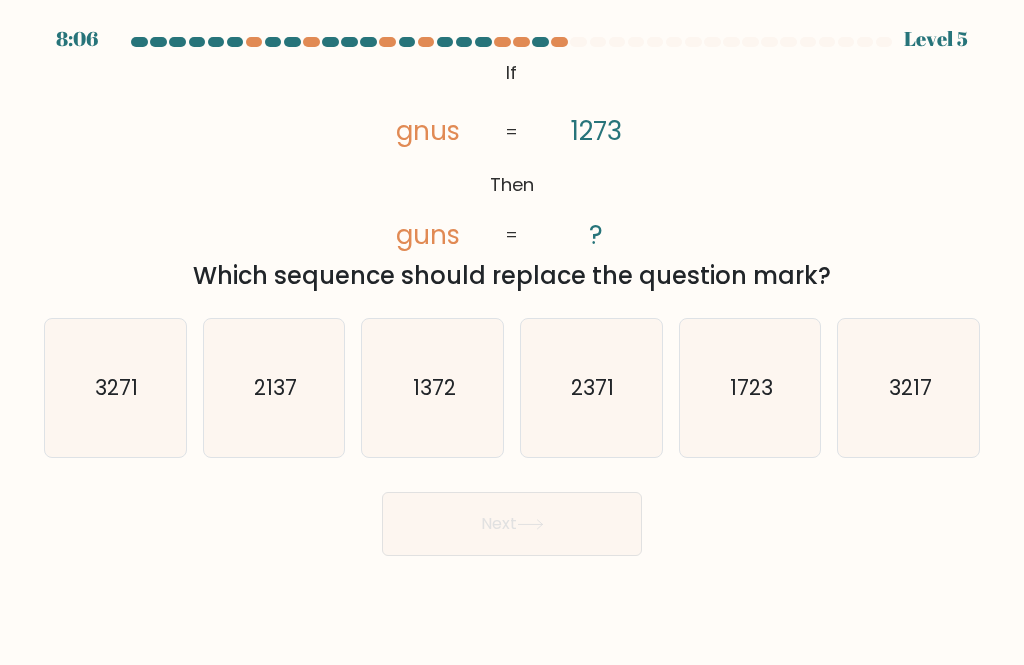 click on "1723" at bounding box center [751, 387] 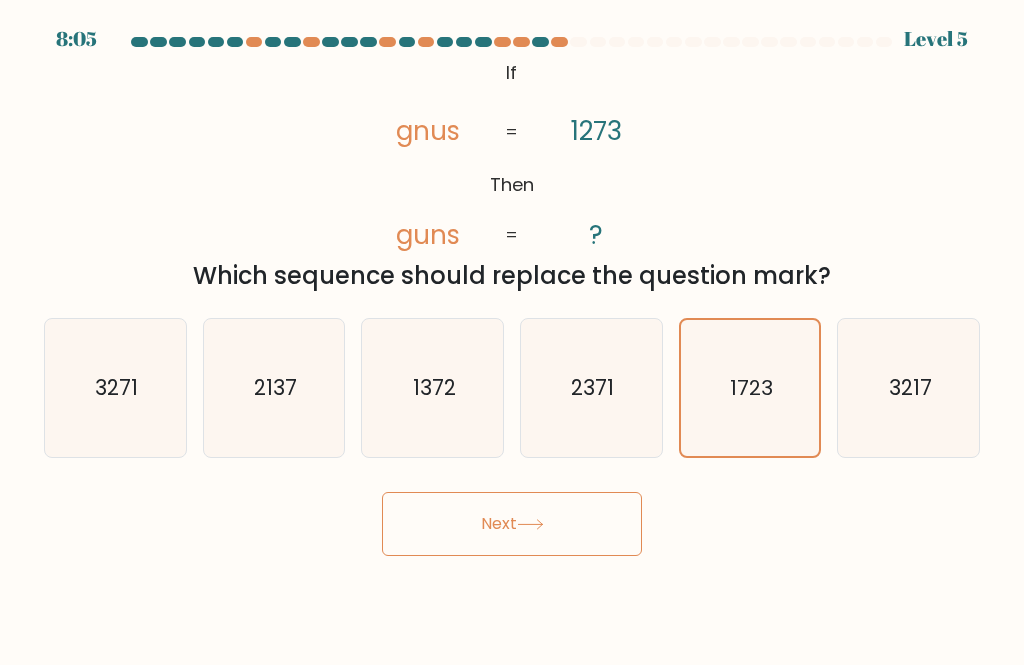 click on "Next" at bounding box center (512, 524) 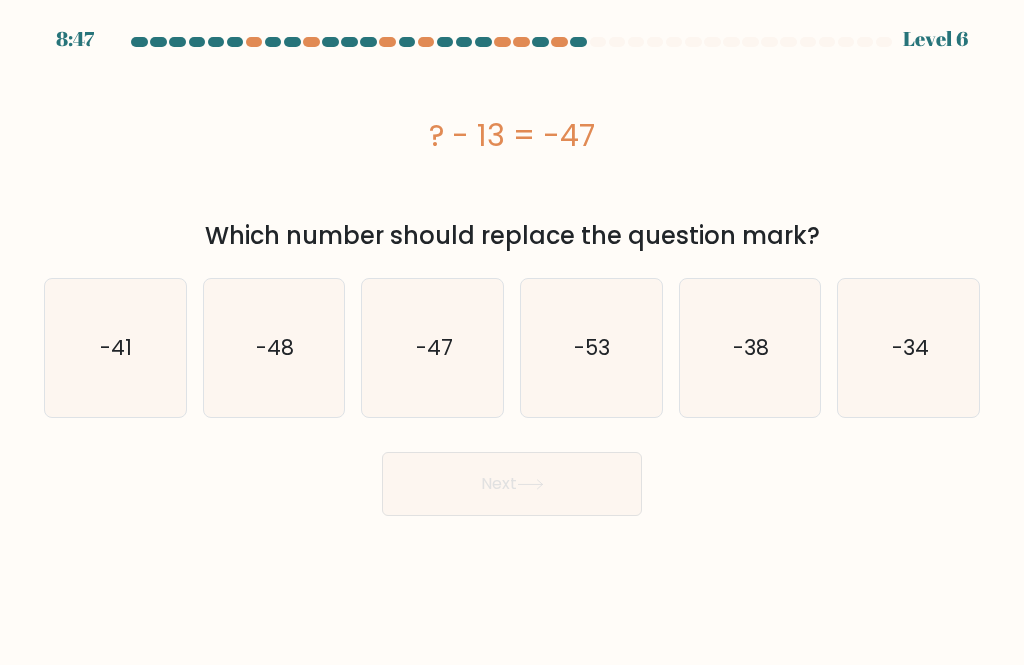 click on "-38" at bounding box center [750, 348] 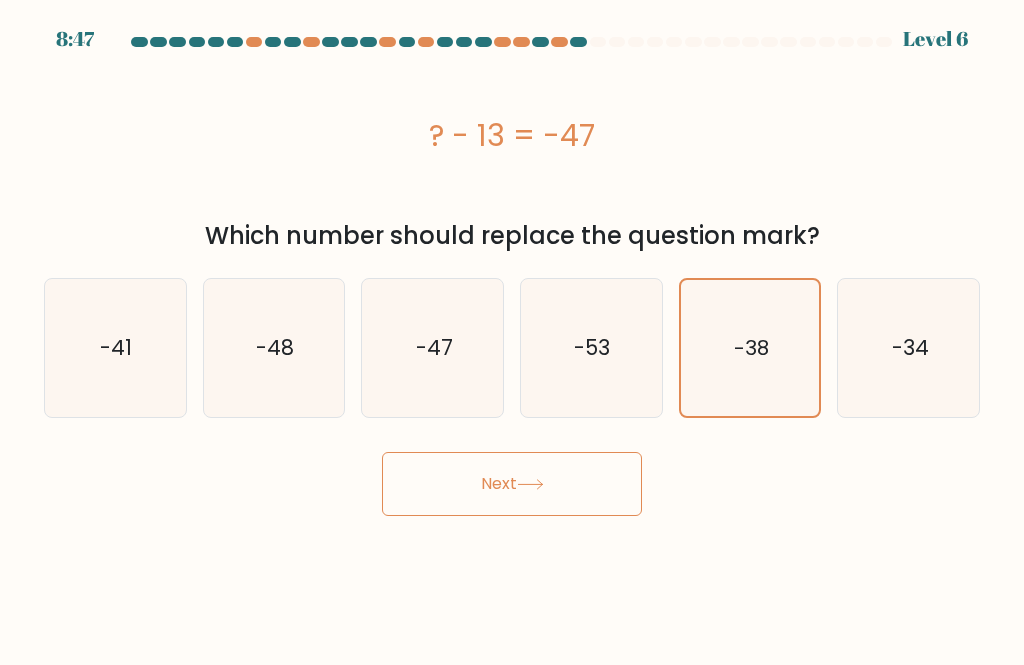 click on "Next" at bounding box center (512, 484) 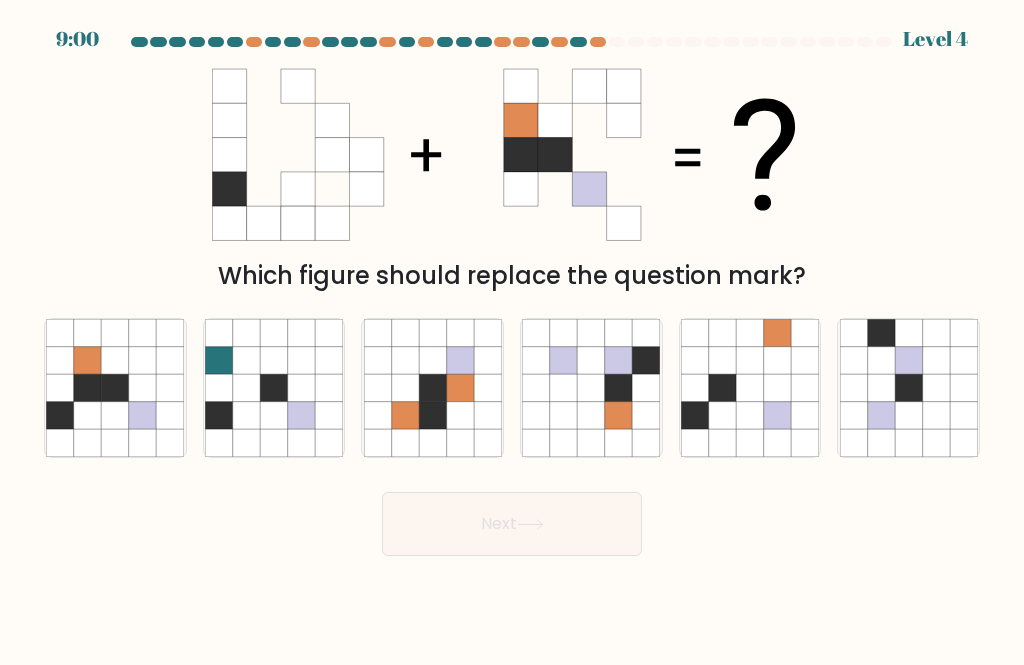 click at bounding box center (487, 442) 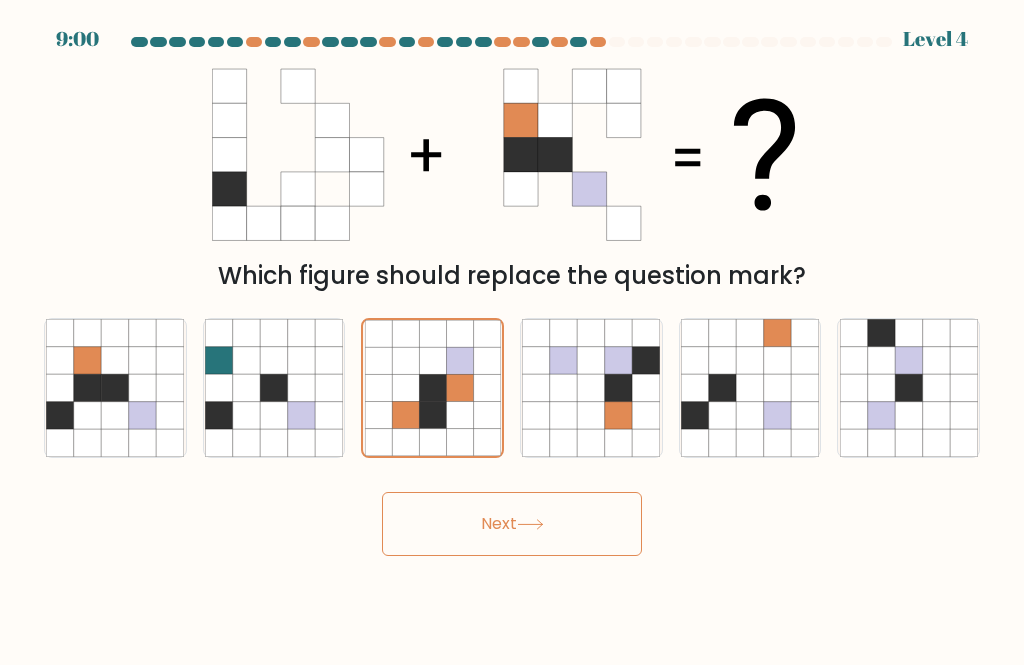 click at bounding box center [536, 442] 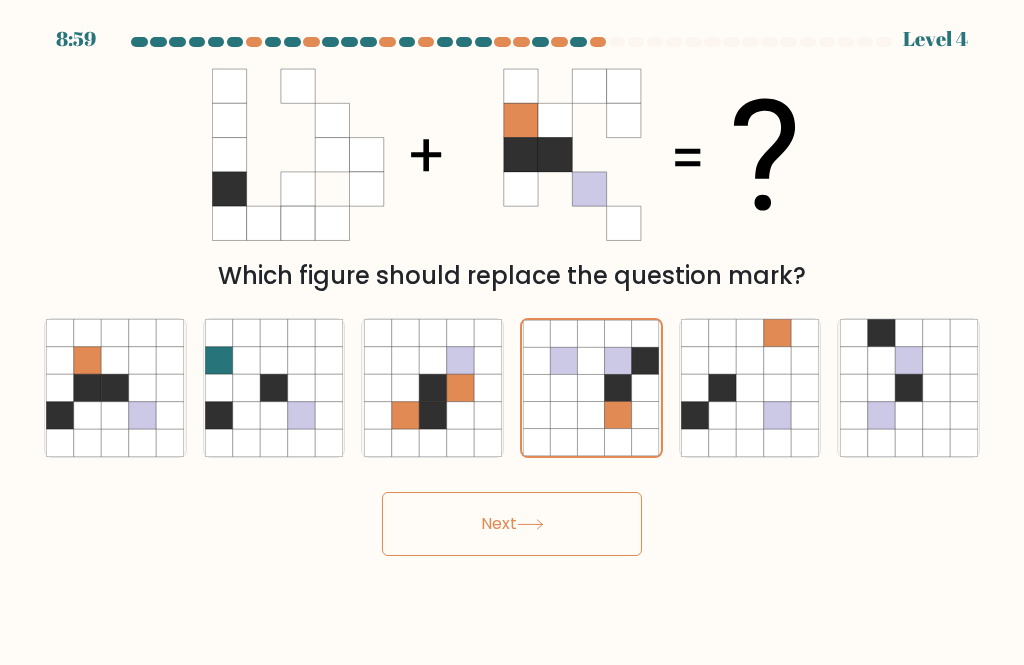 scroll, scrollTop: 1, scrollLeft: 0, axis: vertical 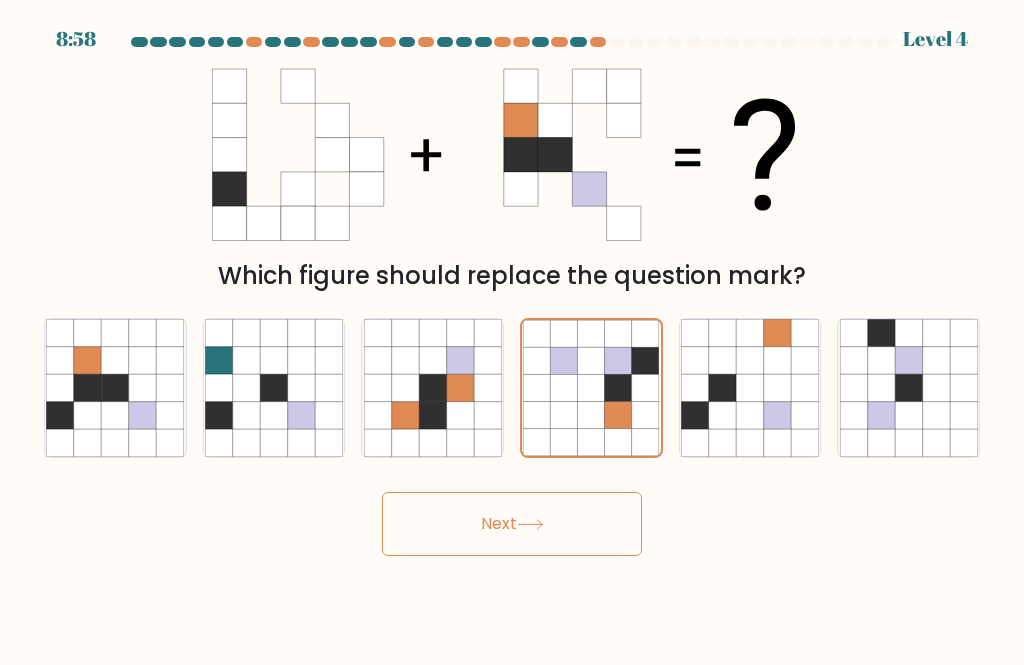 click at bounding box center (87, 387) 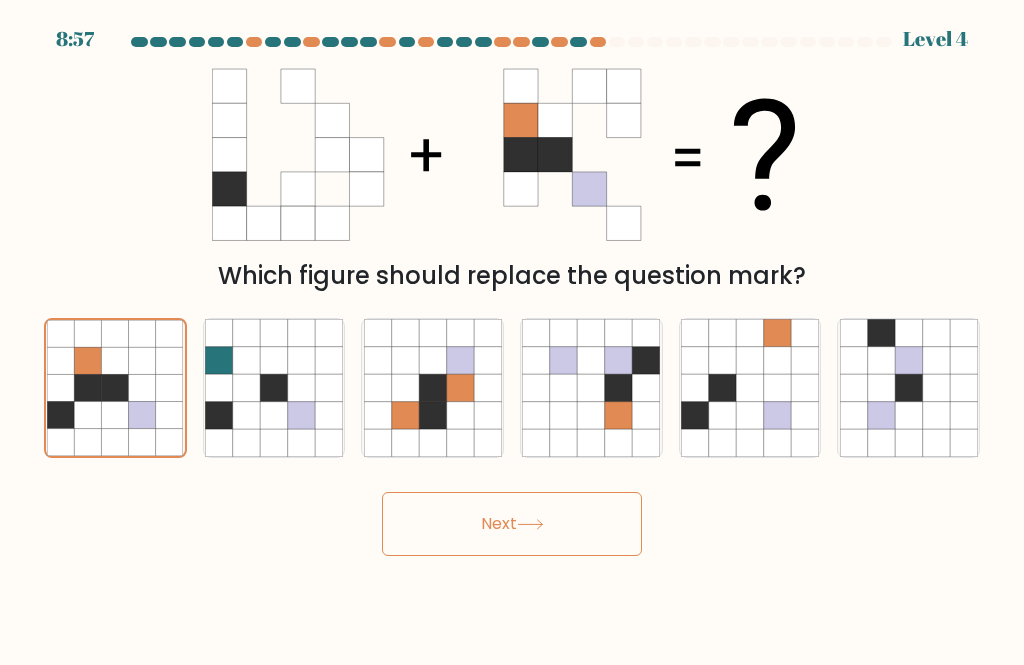 click on "Next" at bounding box center [512, 524] 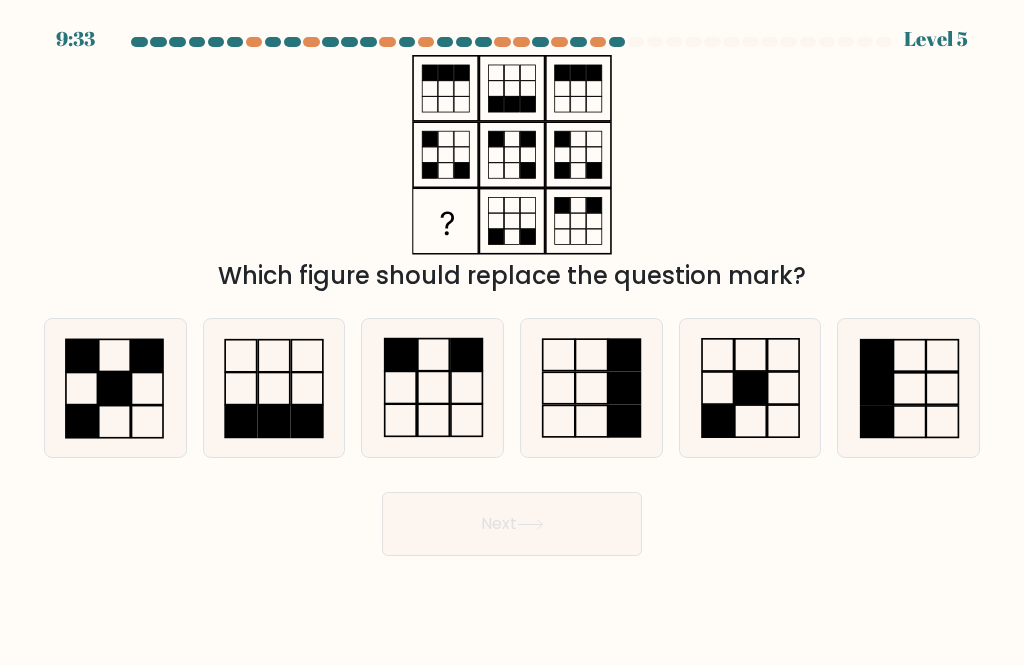 click at bounding box center (432, 420) 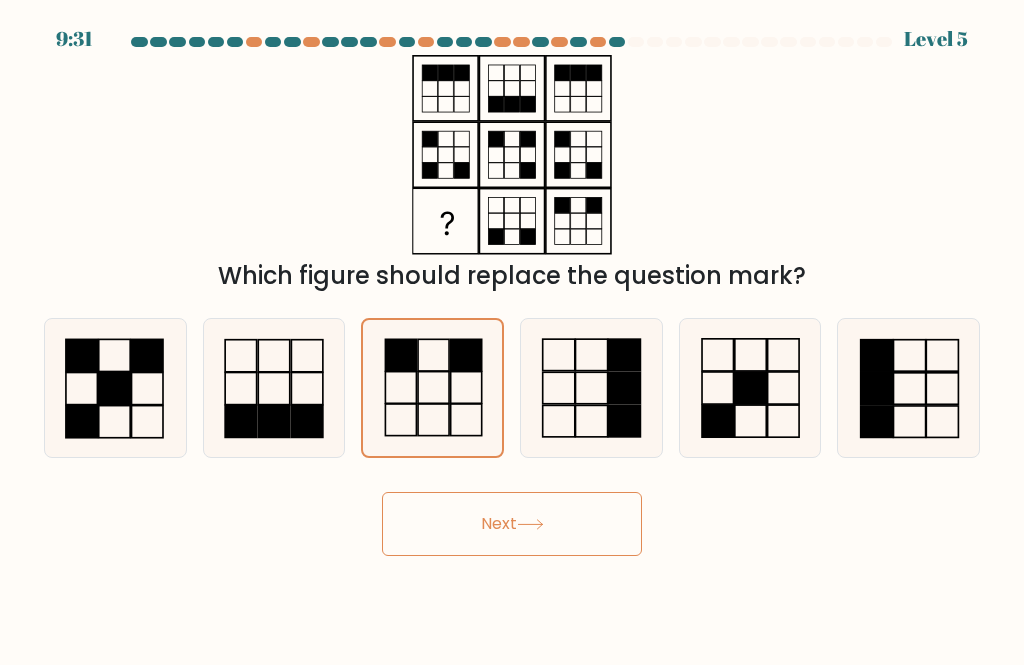 click on "Next" at bounding box center (512, 524) 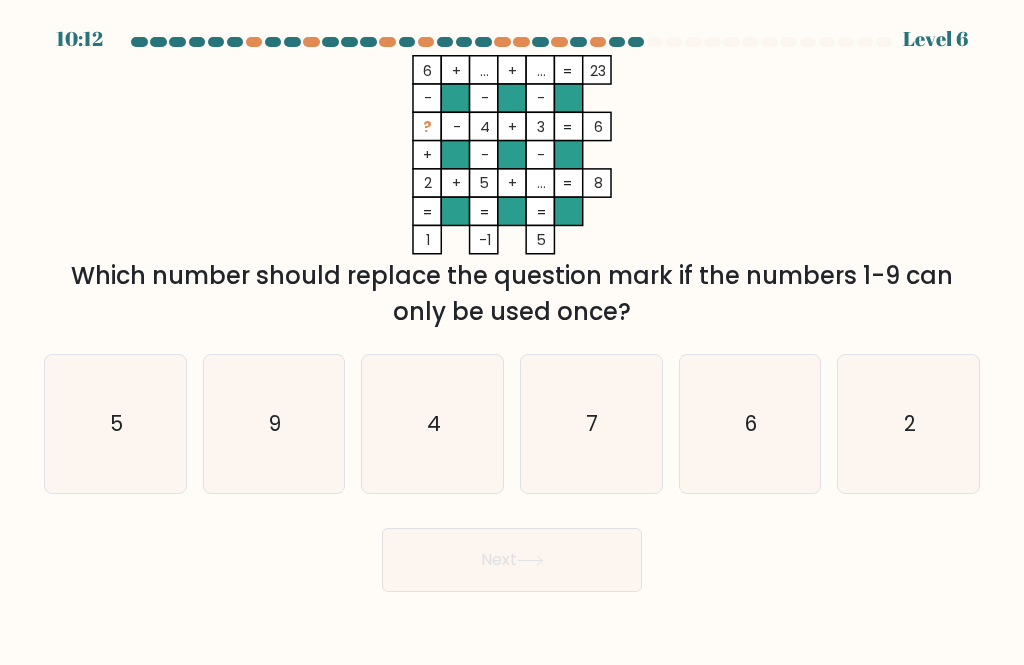 click on "2" at bounding box center (909, 424) 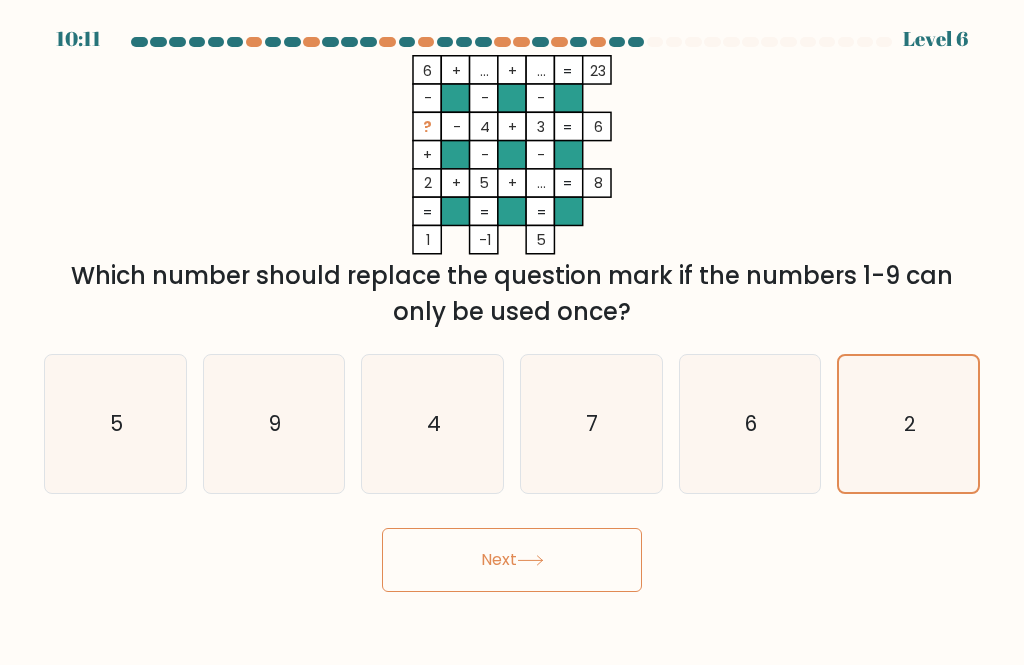 click on "Next" at bounding box center (512, 560) 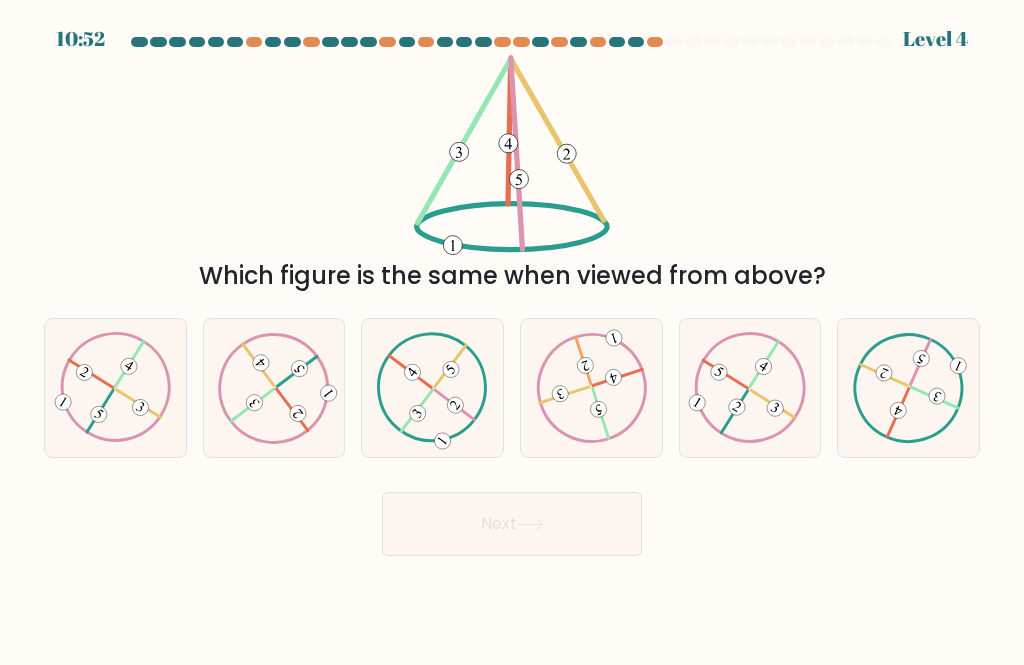 click at bounding box center [432, 387] 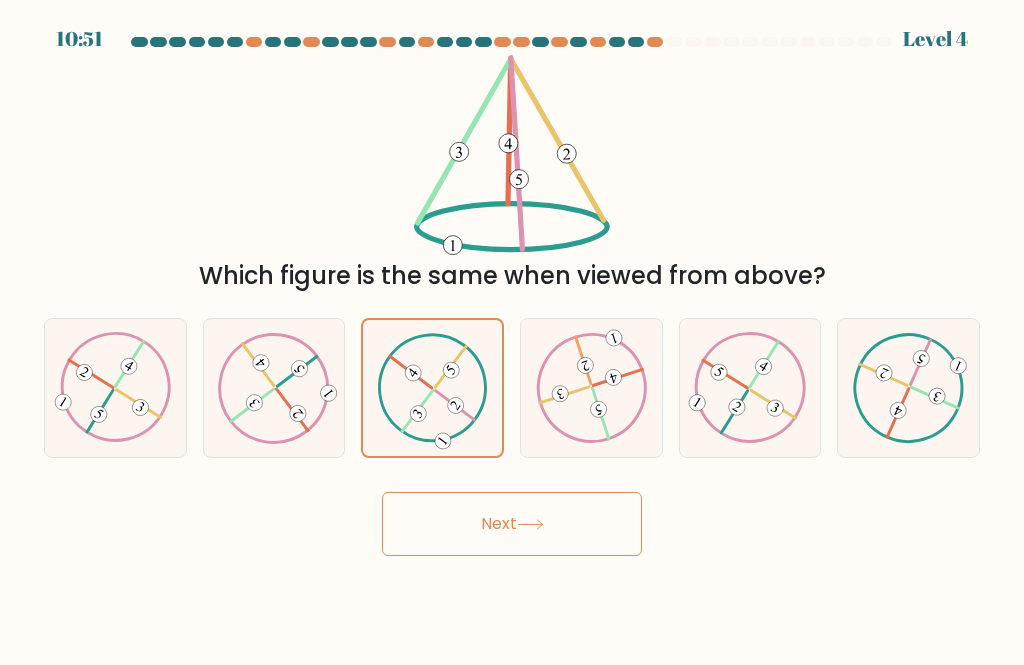 click on "Next" at bounding box center [512, 524] 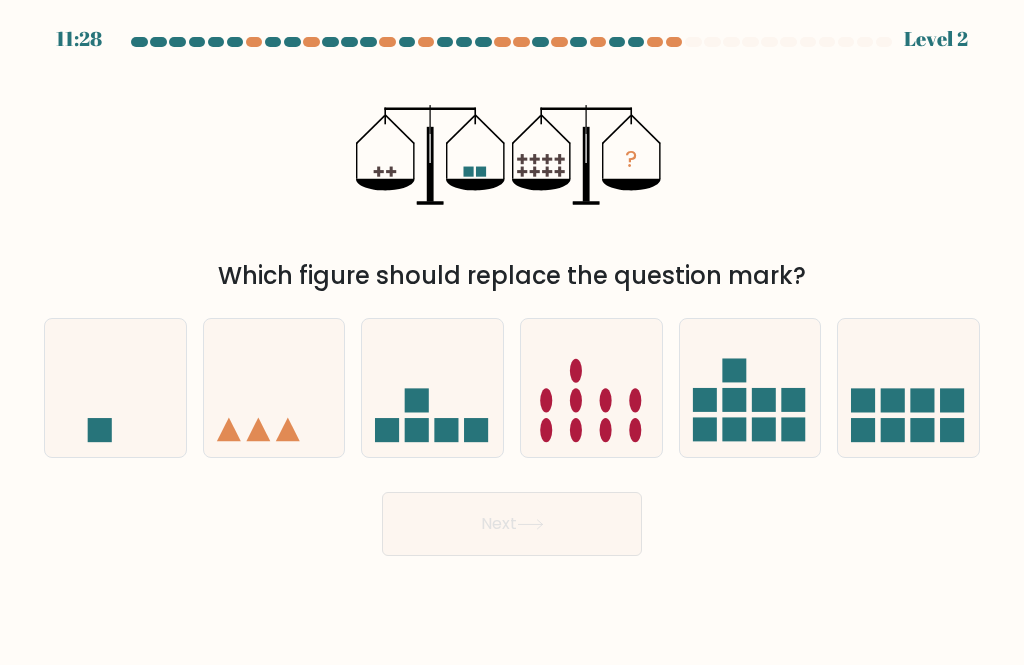 click at bounding box center (893, 430) 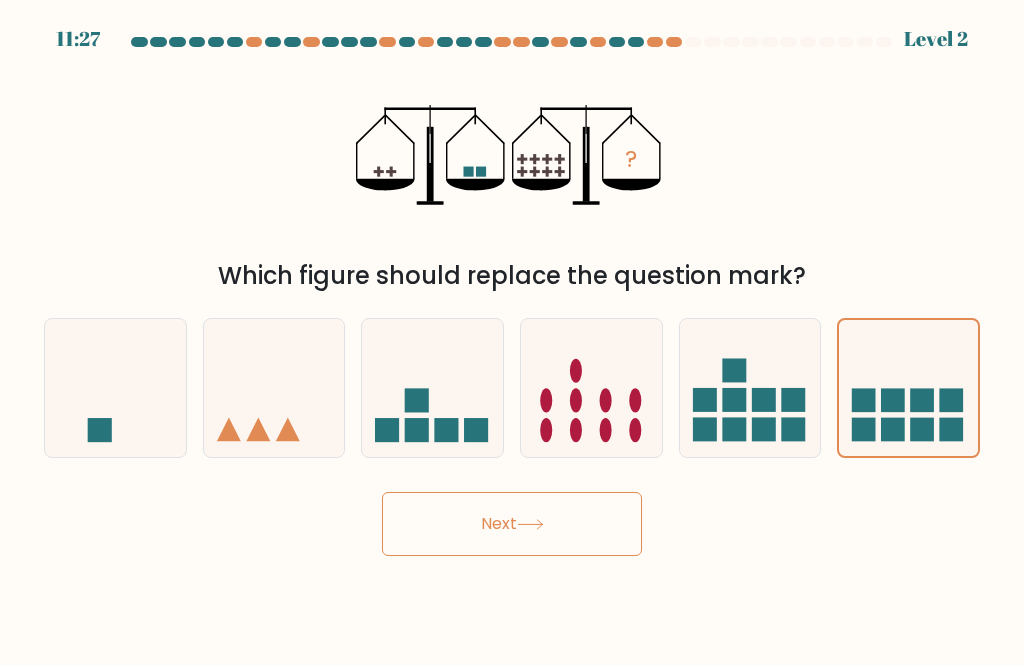 click on "Next" at bounding box center [512, 524] 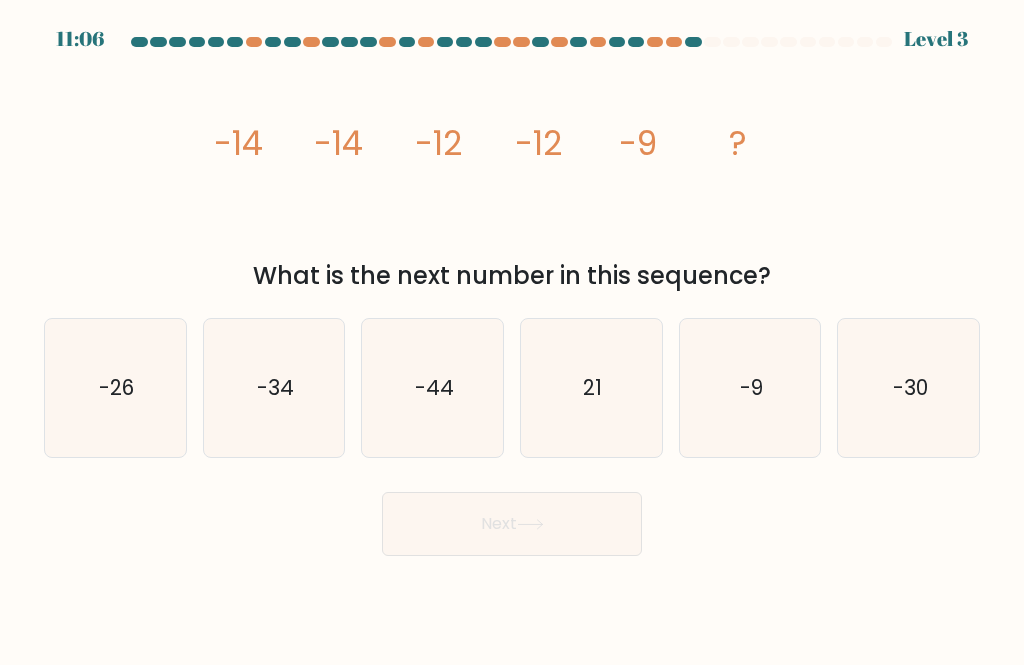 click on "-9" at bounding box center (750, 388) 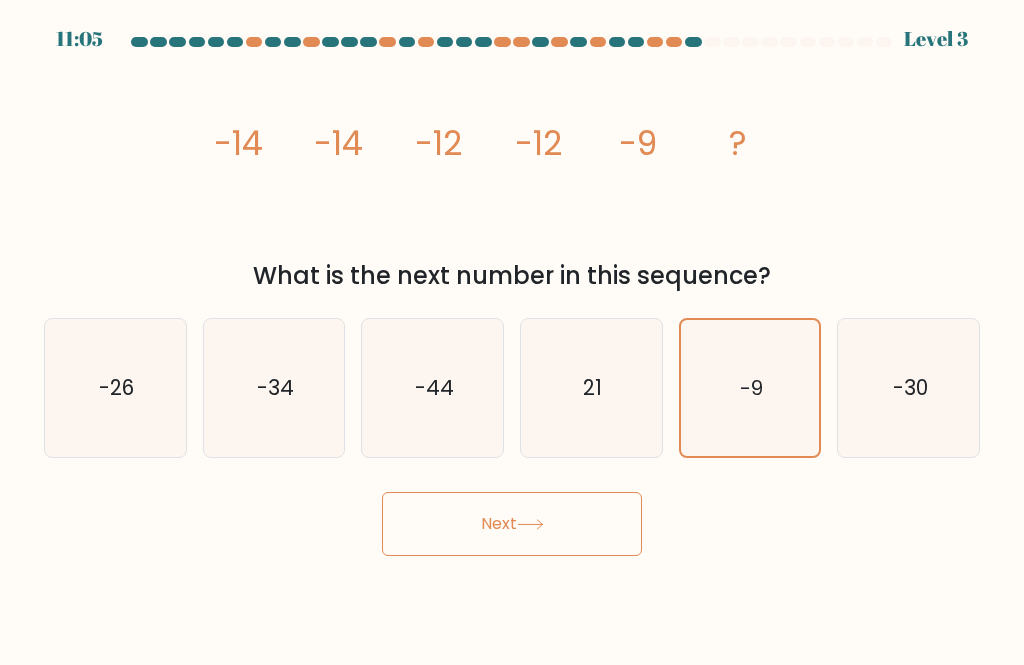 click on "Next" at bounding box center (512, 524) 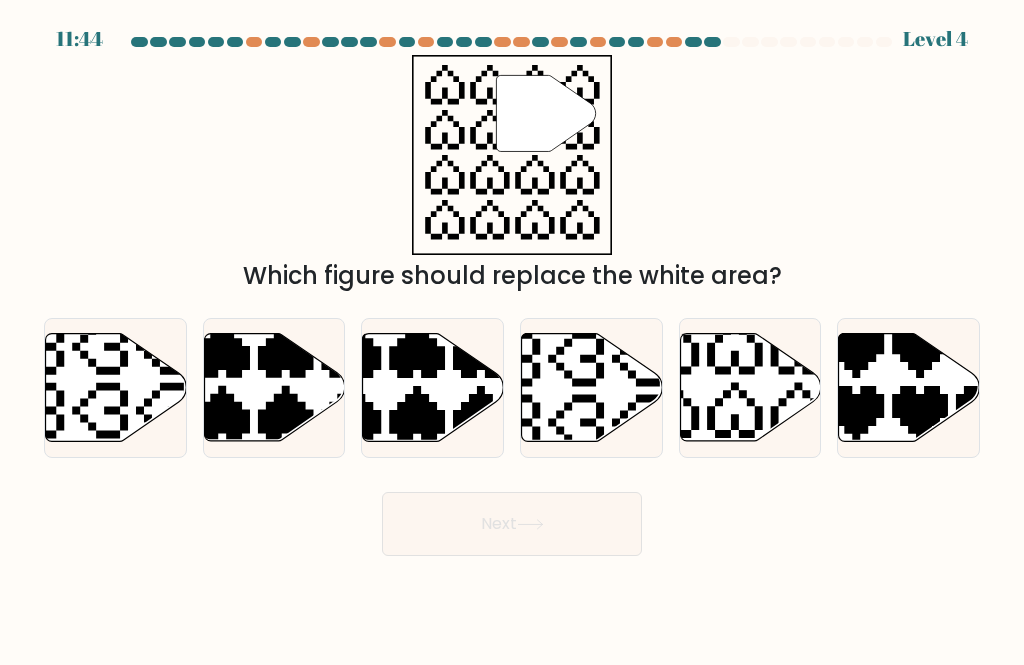 click at bounding box center (750, 388) 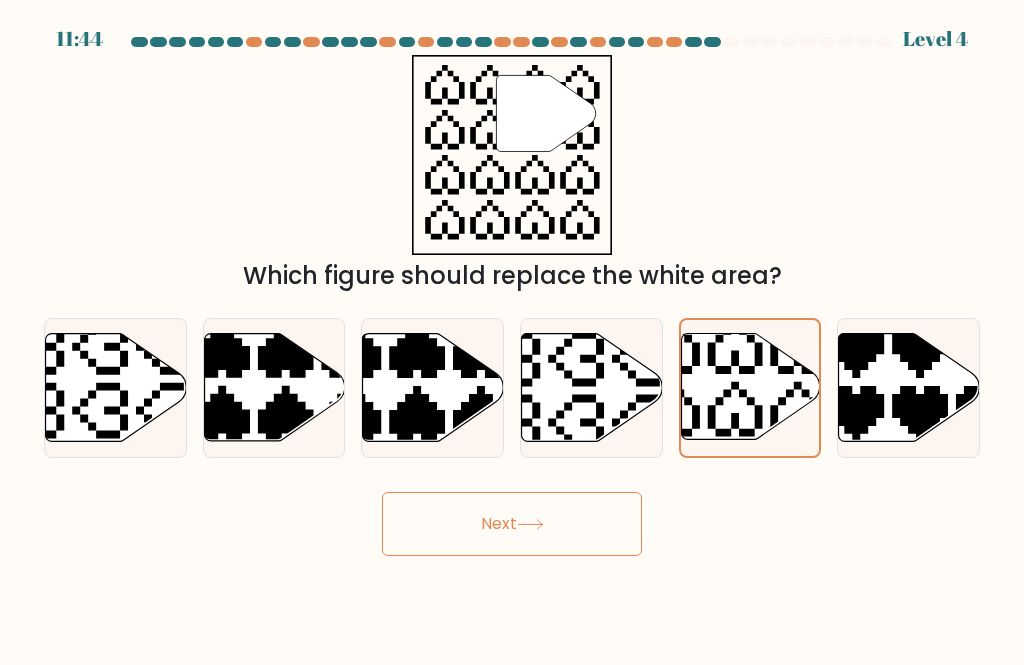 click on "Next" at bounding box center (512, 524) 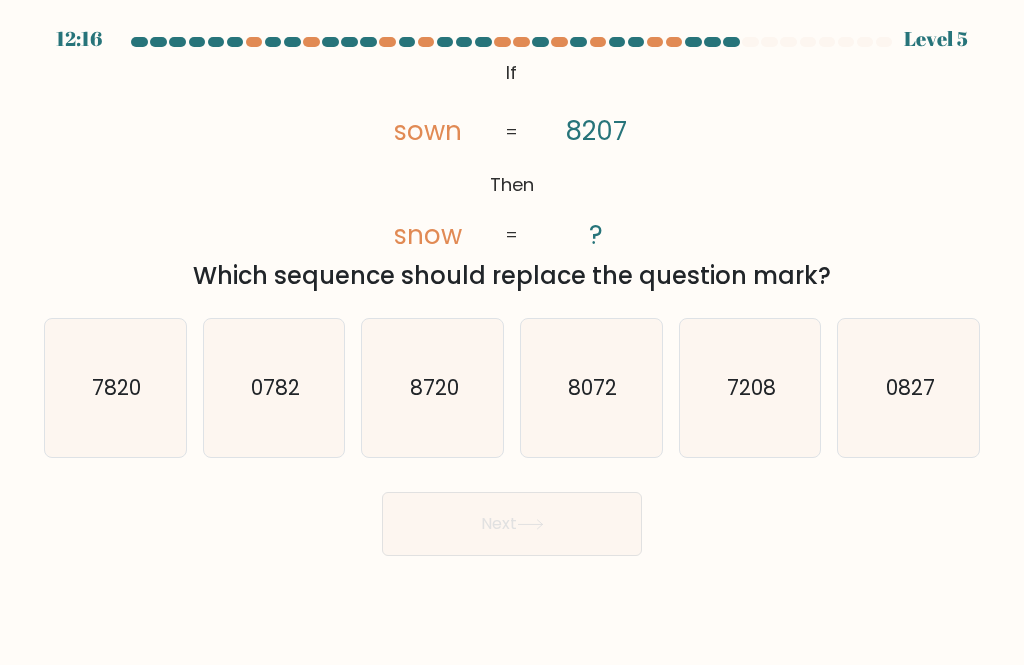scroll, scrollTop: 64, scrollLeft: 0, axis: vertical 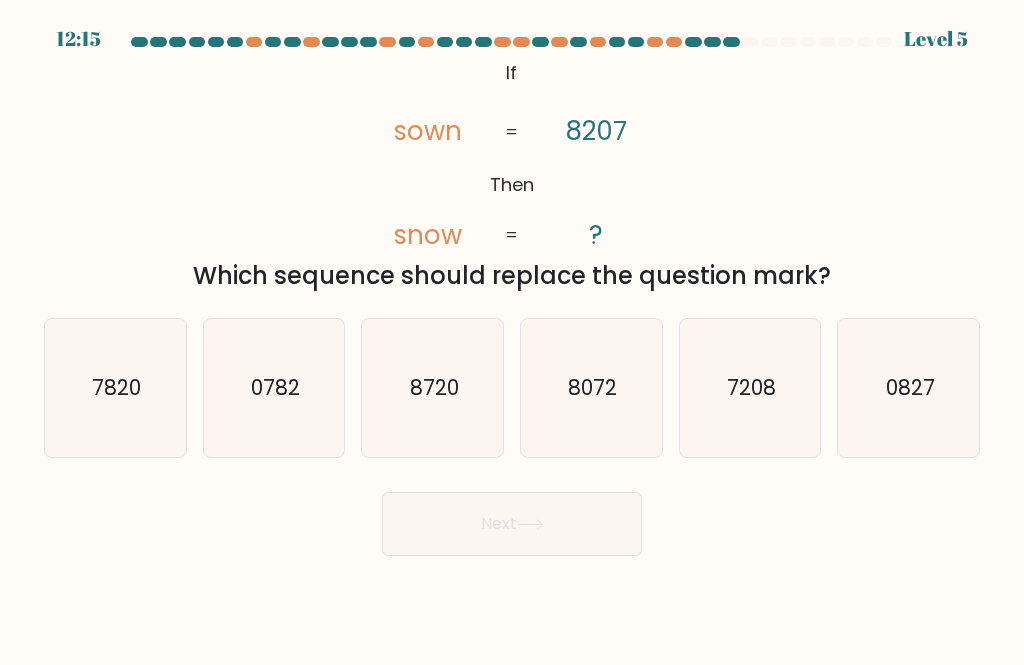 click on "8720" at bounding box center [433, 388] 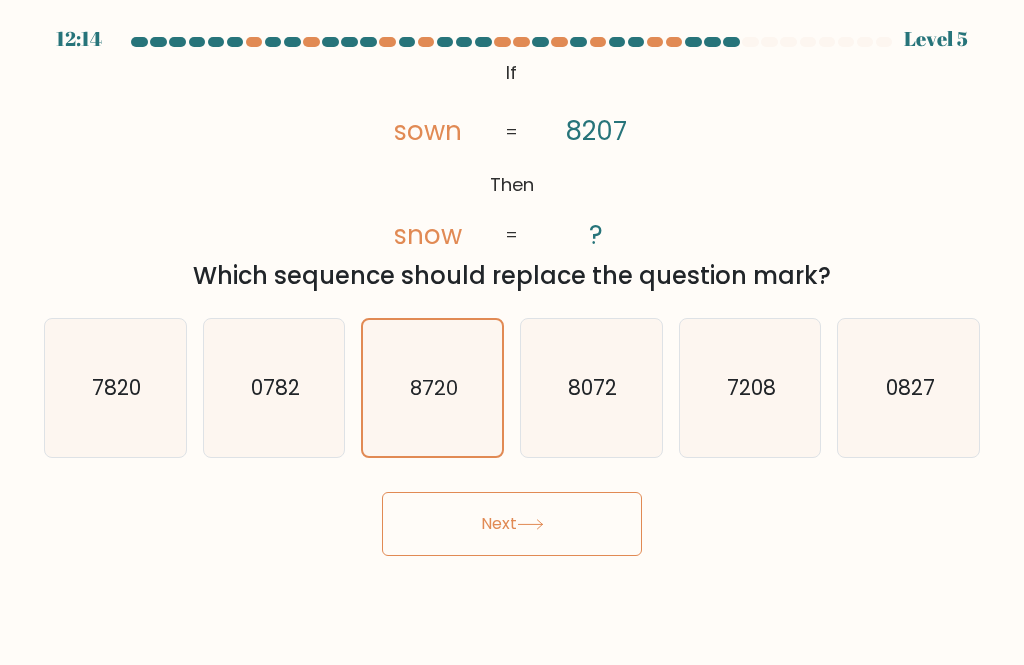 click on "Next" at bounding box center [512, 524] 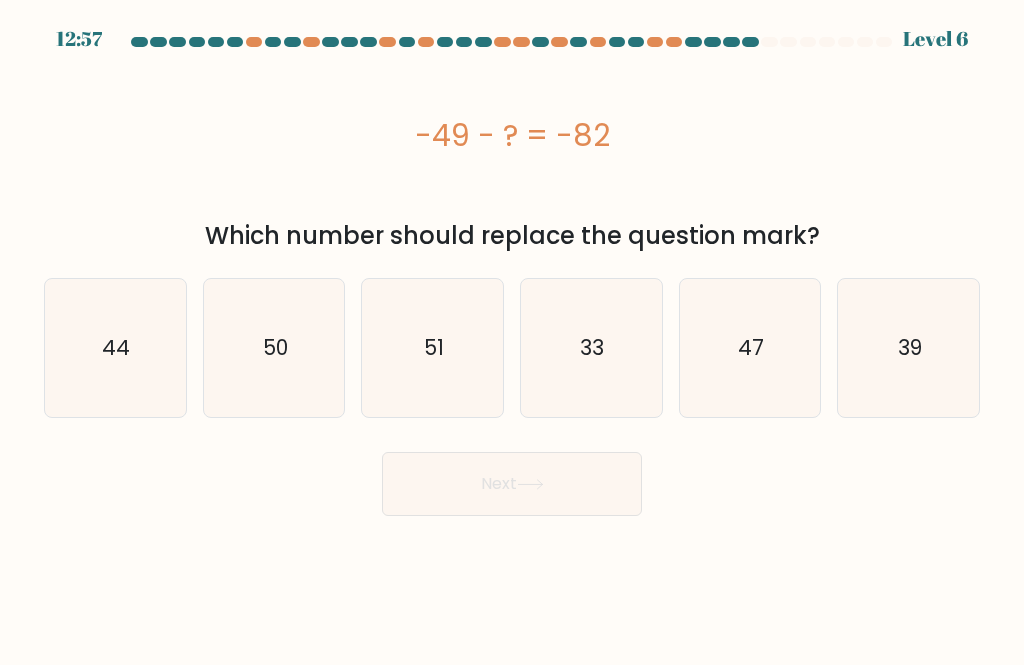 scroll, scrollTop: 0, scrollLeft: 0, axis: both 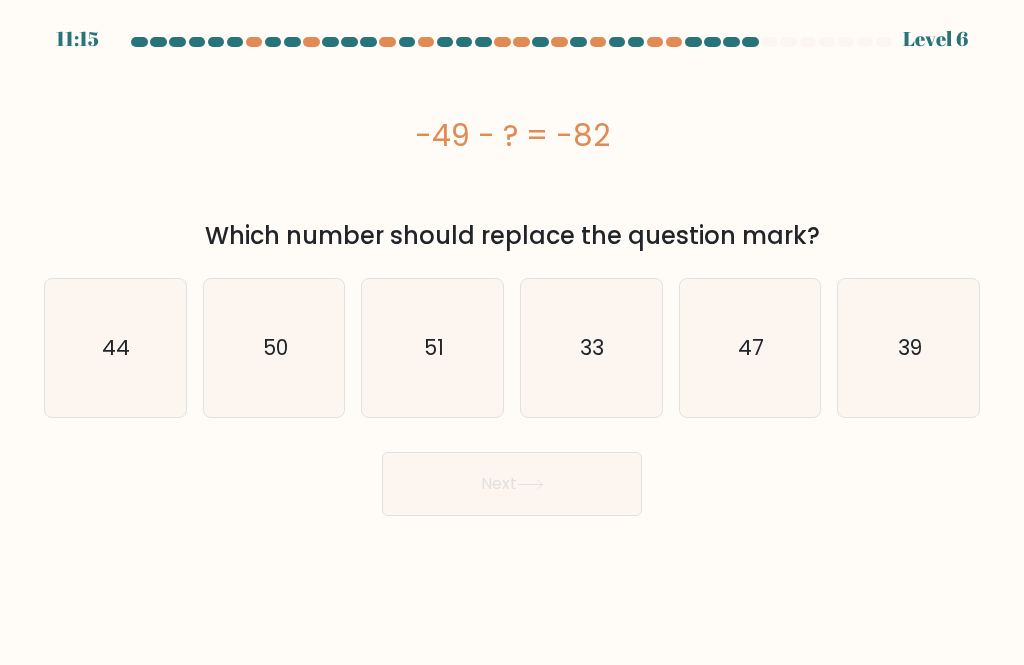 click on "47" at bounding box center [750, 348] 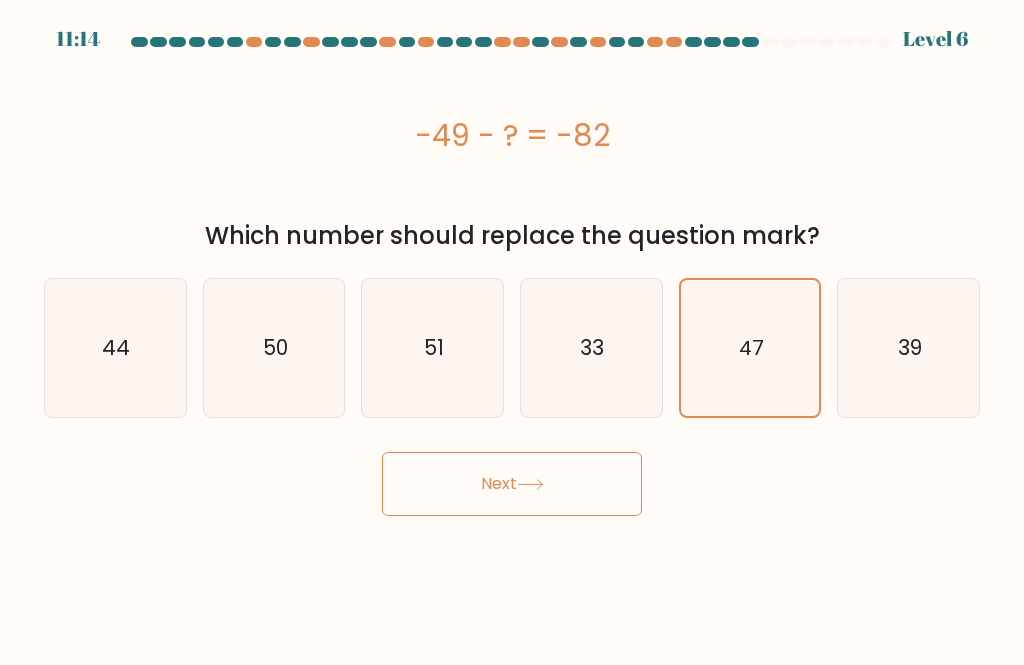 click on "Next" at bounding box center [512, 484] 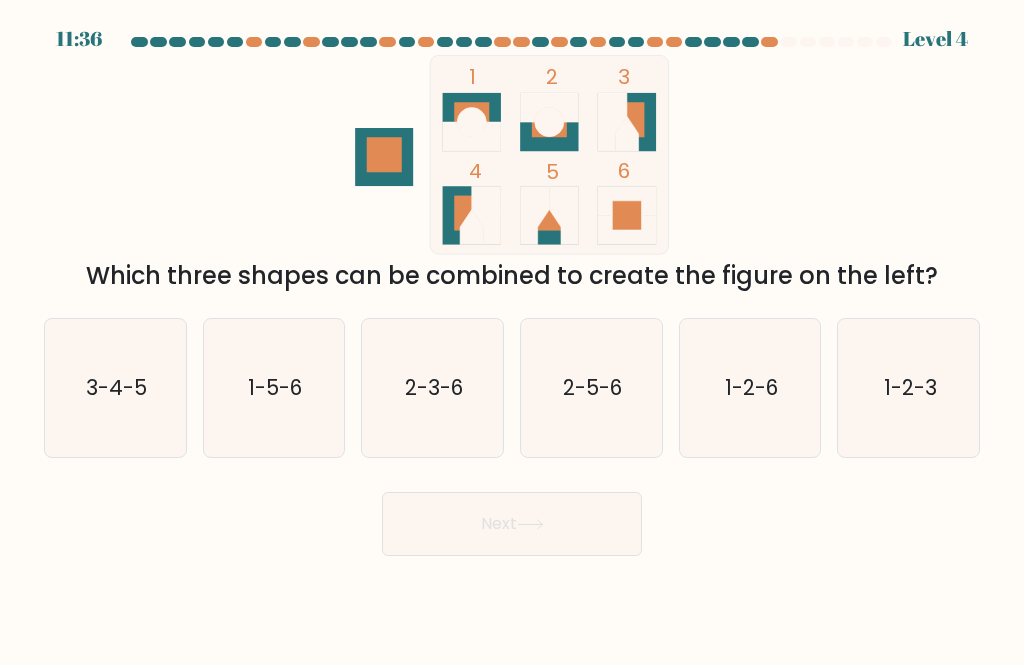 click on "1-2-6" at bounding box center (750, 388) 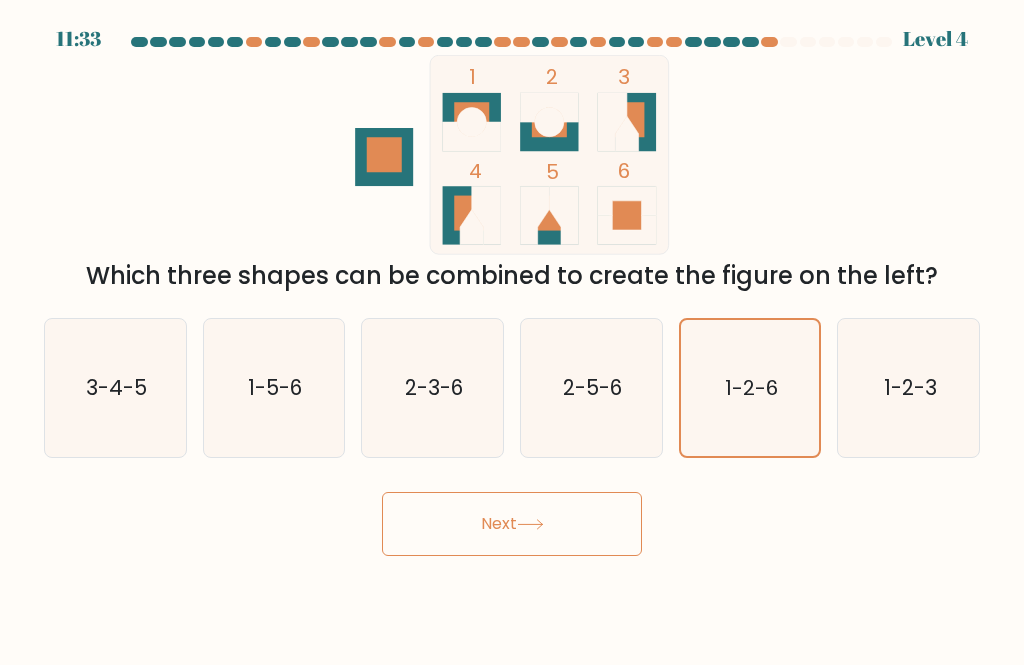 click on "Next" at bounding box center [512, 524] 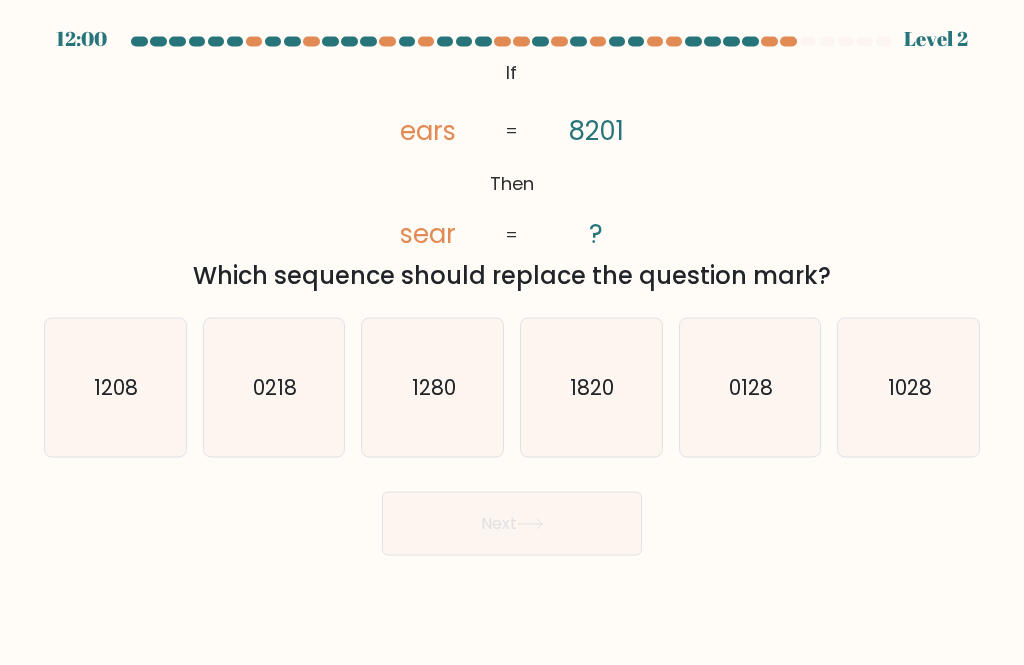 scroll, scrollTop: 43, scrollLeft: 0, axis: vertical 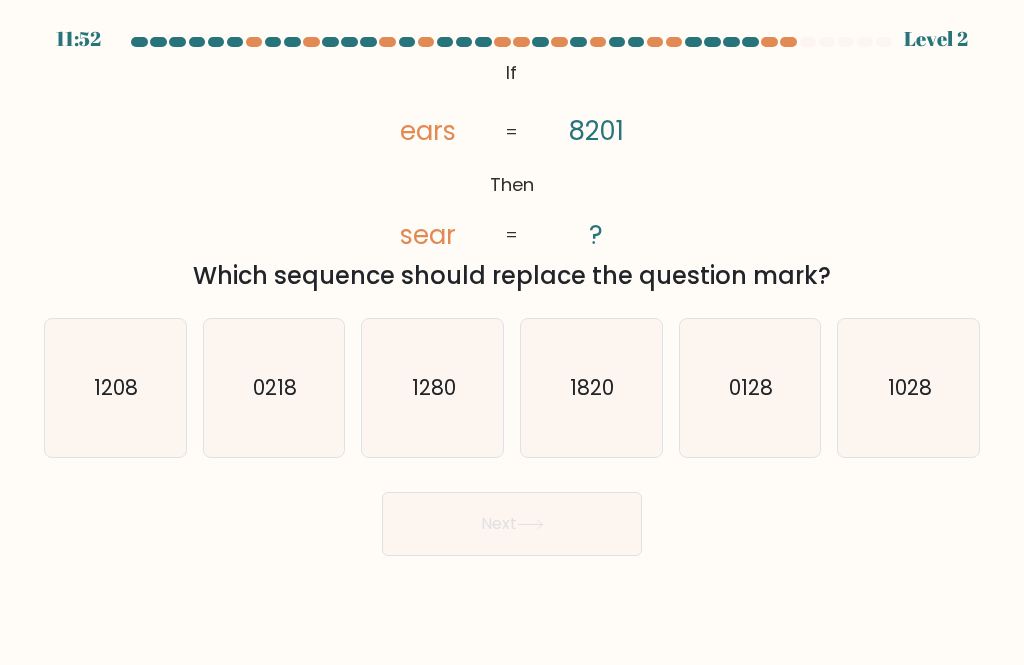 click on "1280" at bounding box center (433, 388) 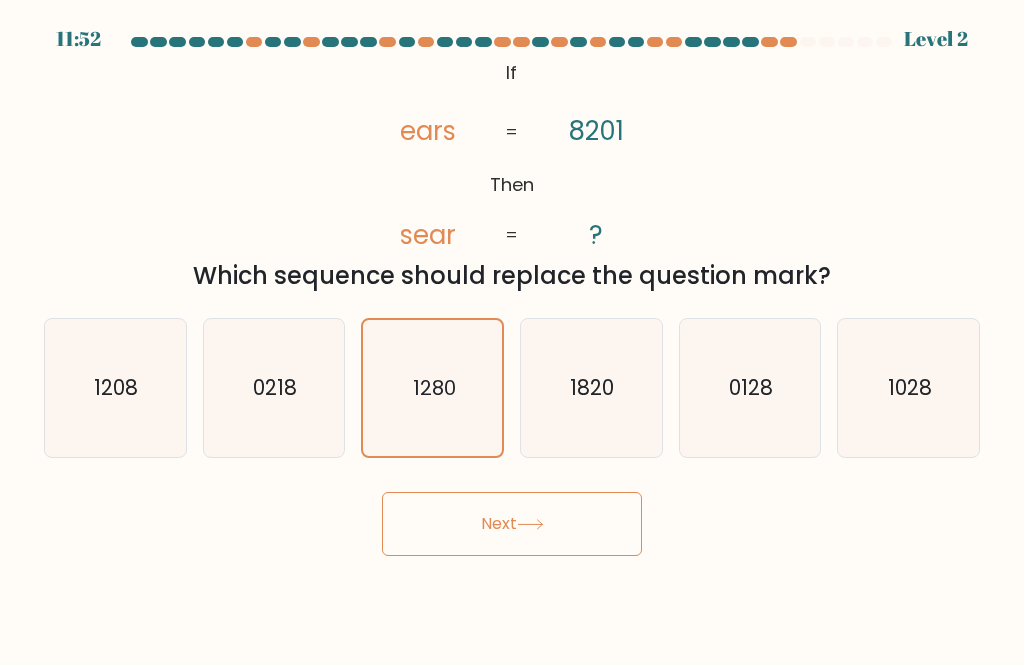 click at bounding box center [530, 524] 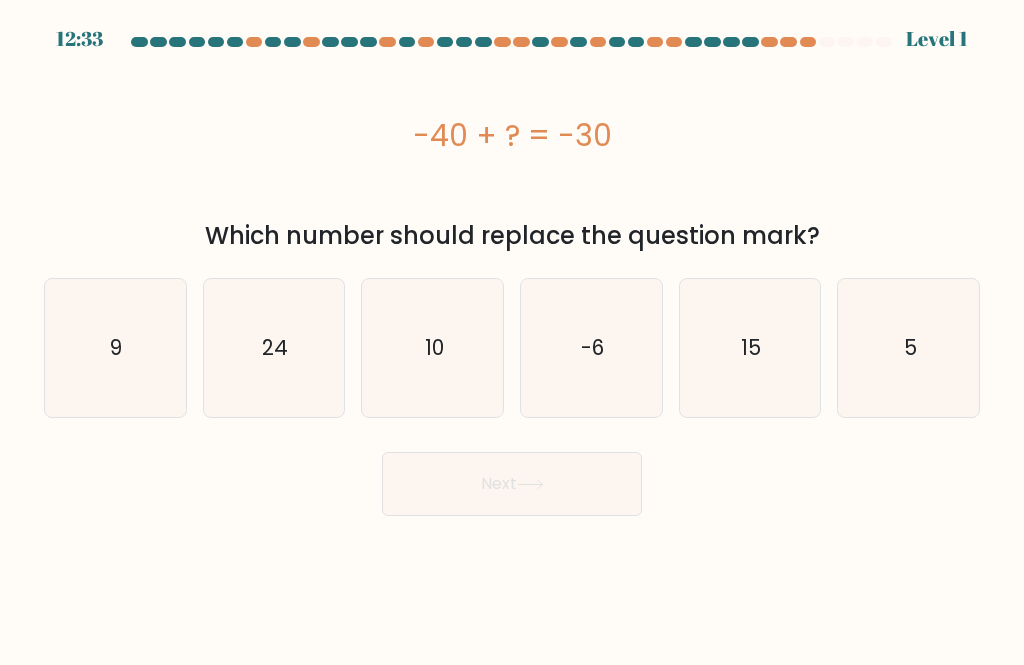 click on "10" at bounding box center [433, 348] 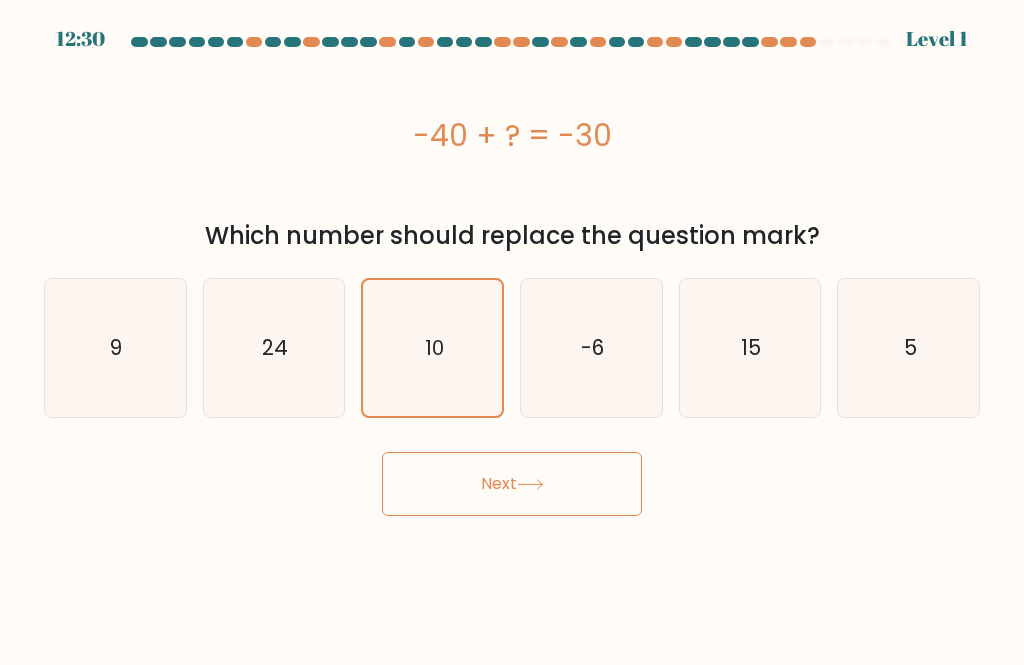 click on "Next" at bounding box center [512, 484] 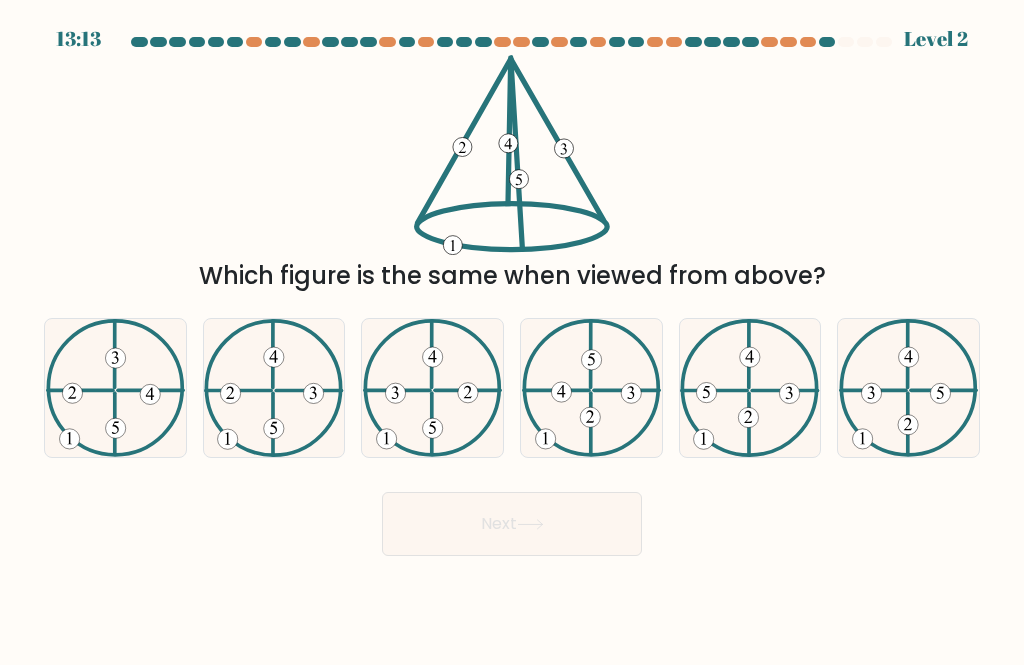scroll, scrollTop: 30, scrollLeft: 0, axis: vertical 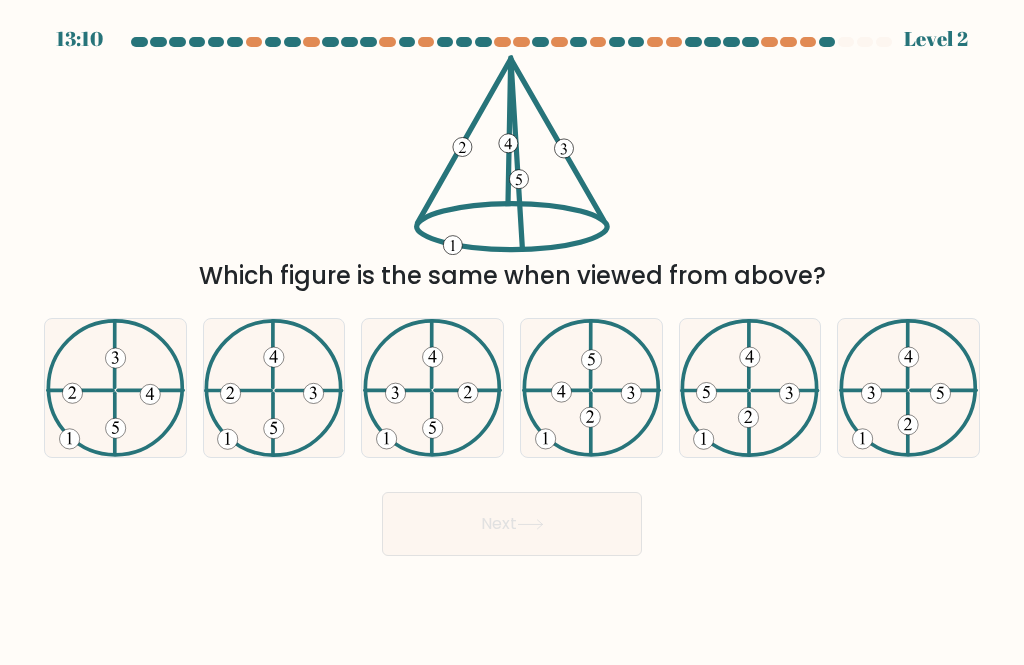click at bounding box center [908, 388] 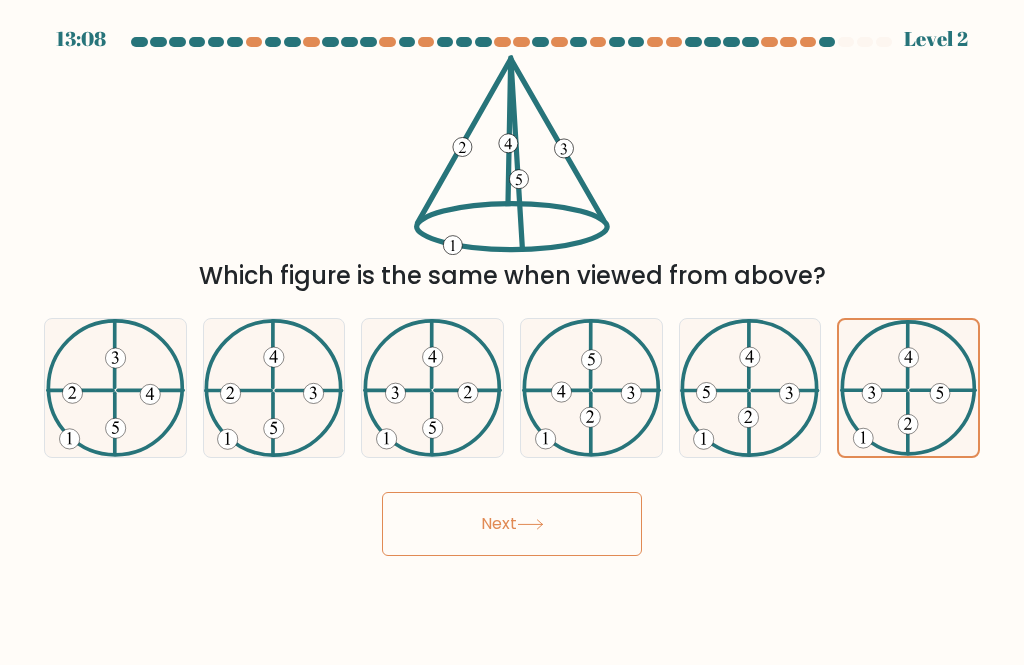 click on "Next" at bounding box center (512, 524) 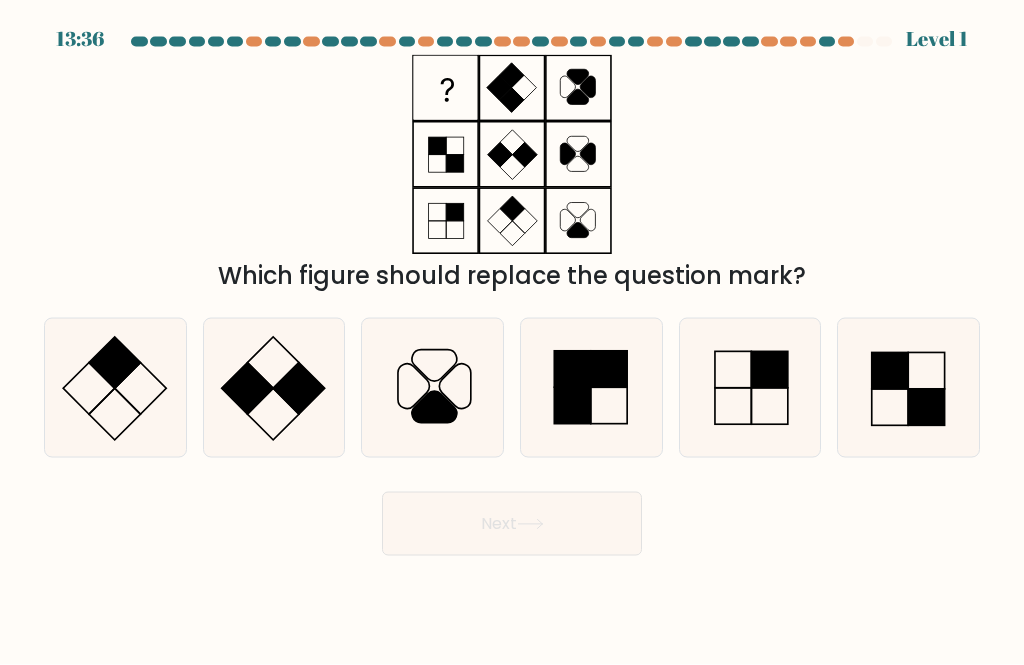 scroll, scrollTop: 21, scrollLeft: 0, axis: vertical 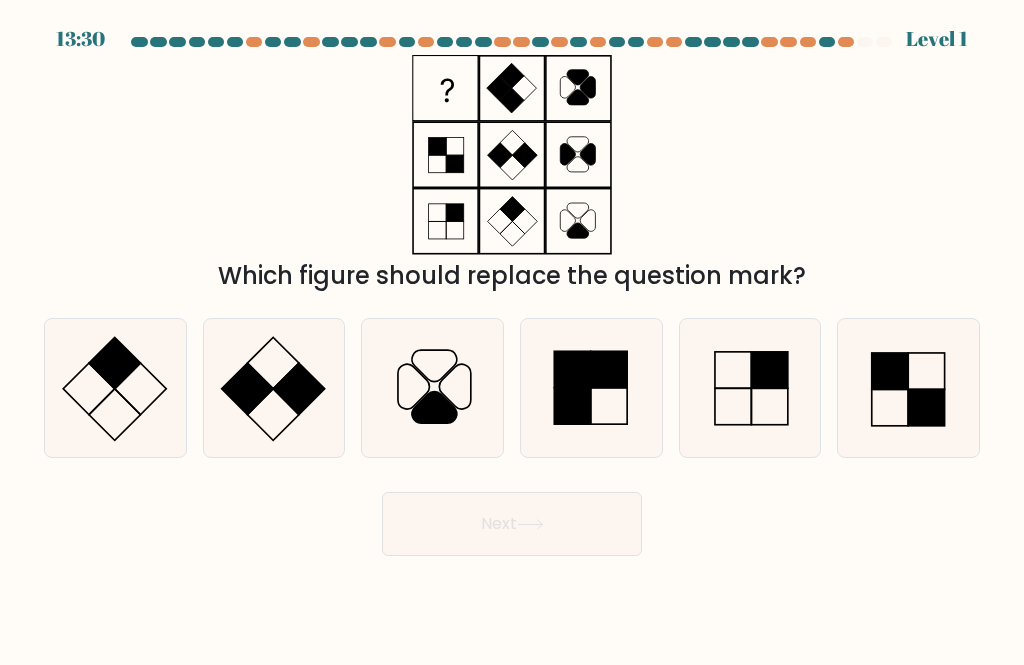 click at bounding box center (591, 388) 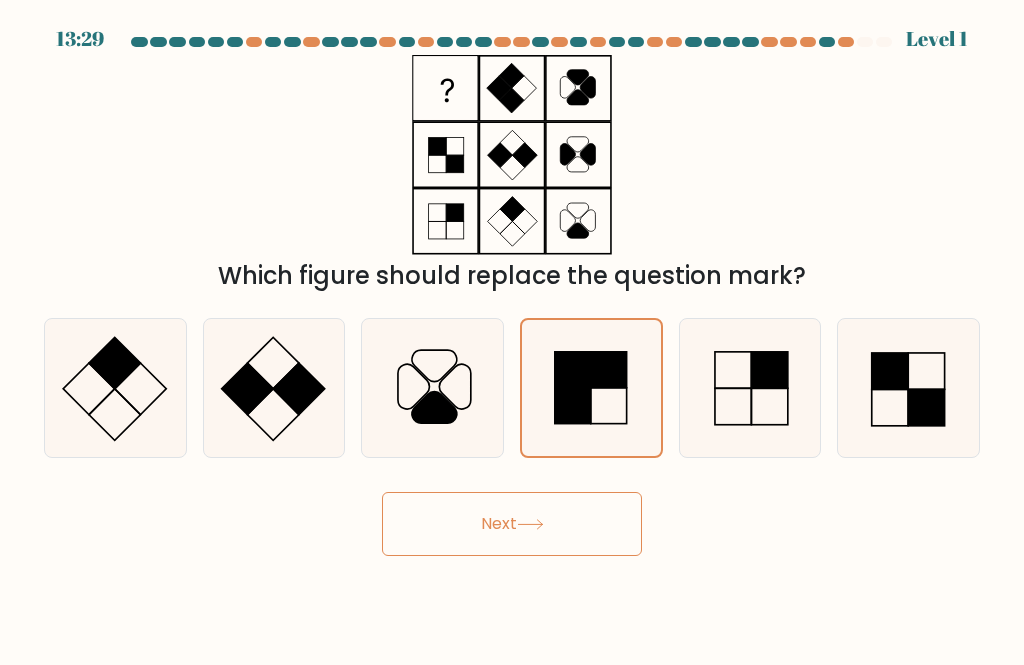 click on "Next" at bounding box center [512, 524] 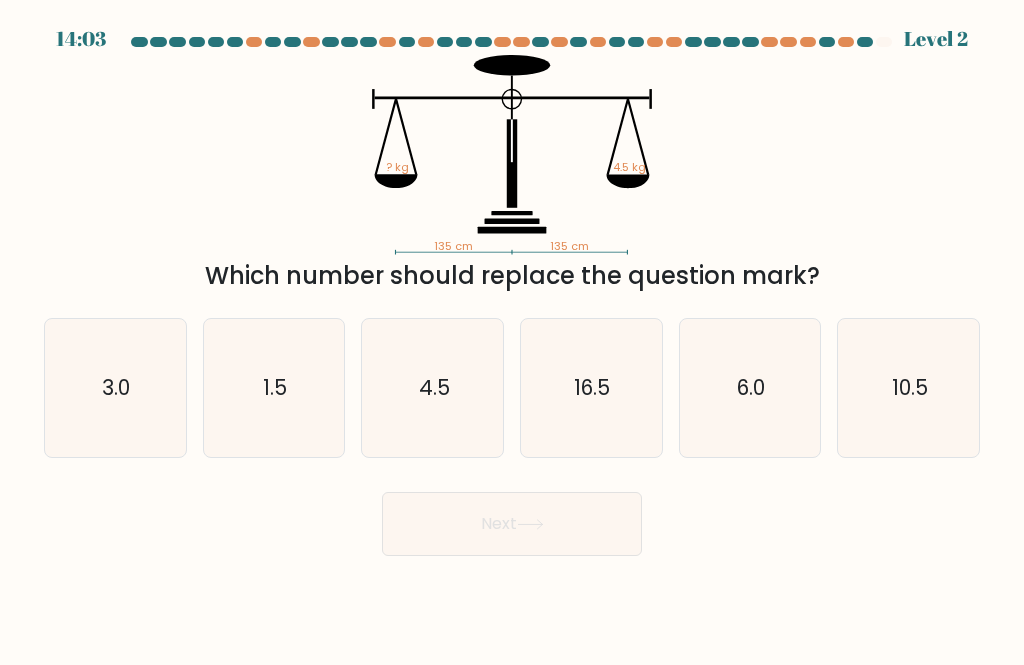 click on "4.5" at bounding box center [433, 388] 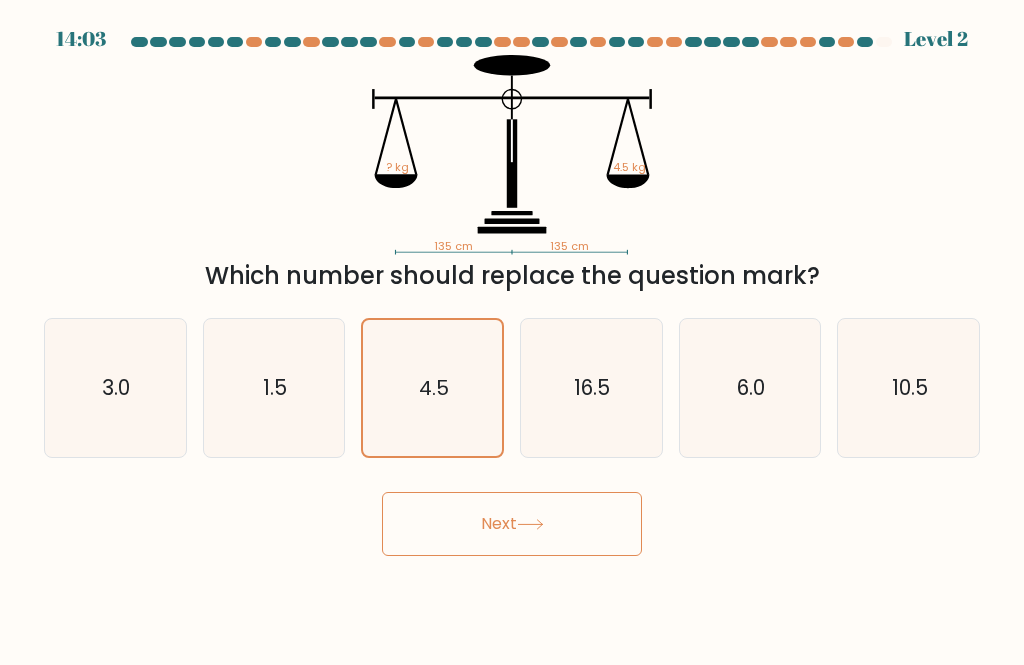 click on "Next" at bounding box center (512, 524) 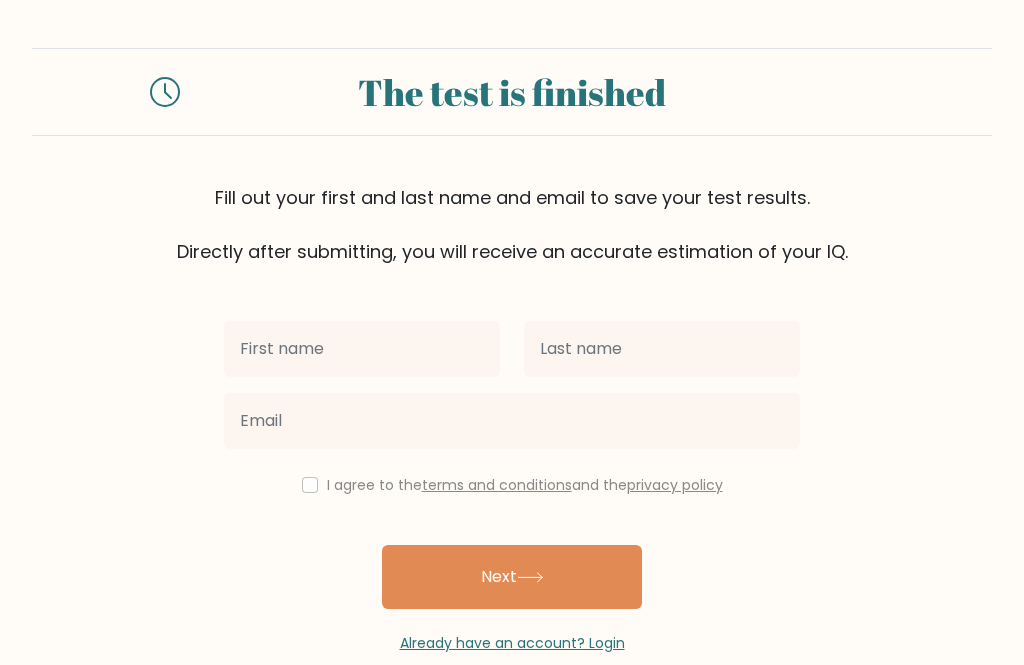 click at bounding box center [362, 349] 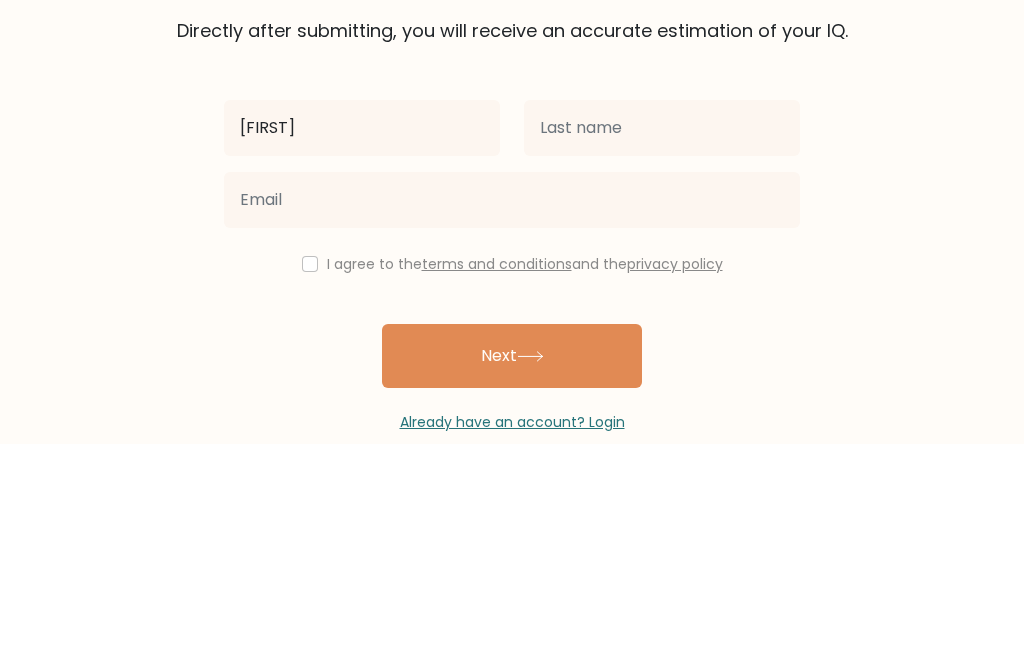 type on "[FIRST]" 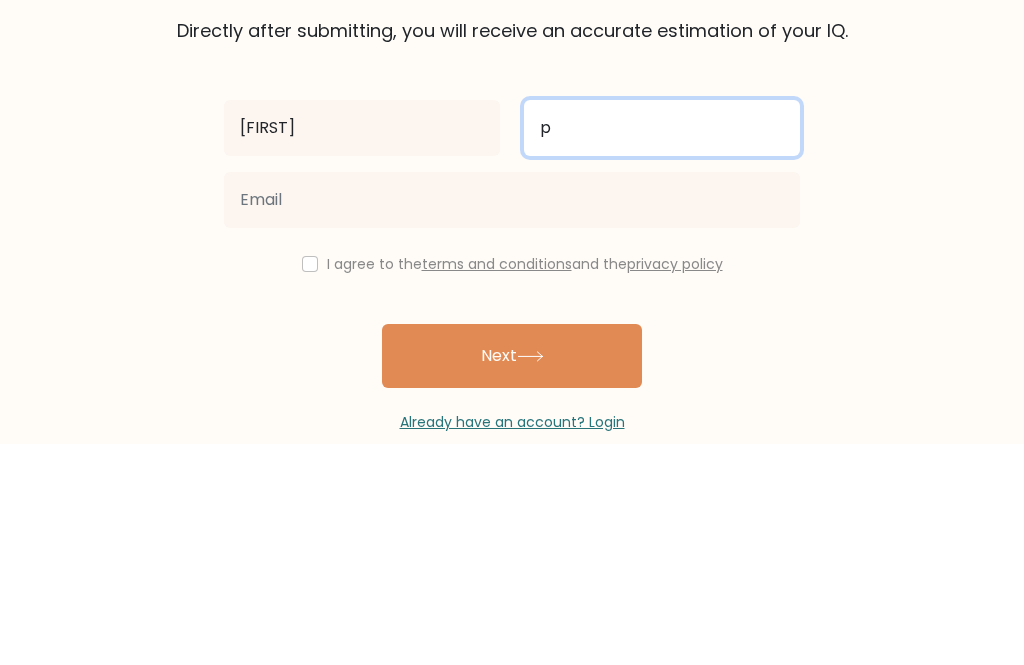type on "p" 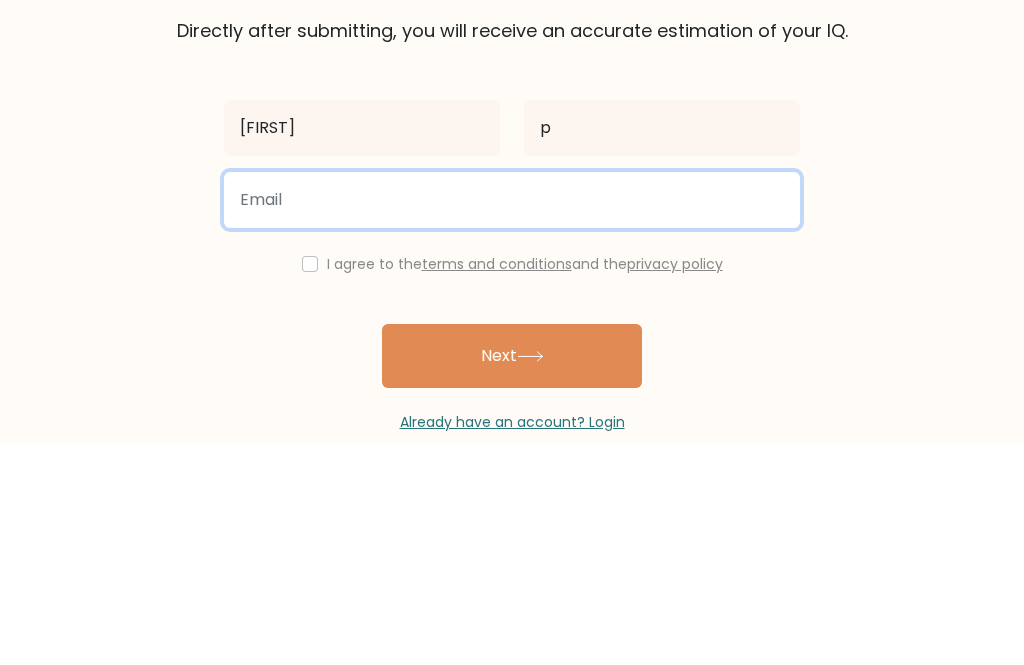 click at bounding box center [512, 421] 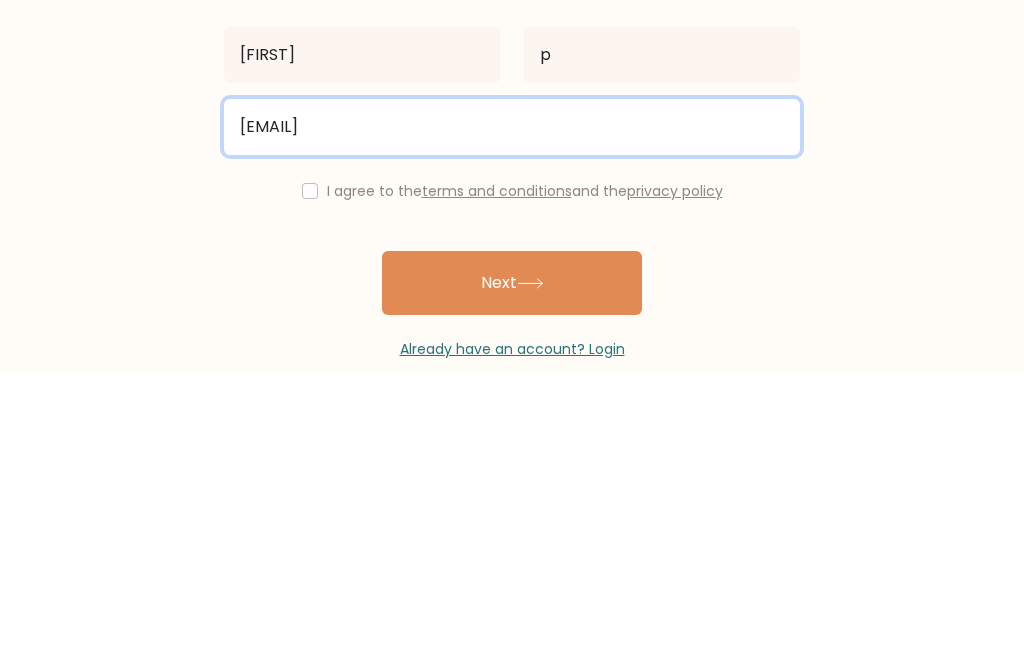 type on "lolabugs2010@gmail.com" 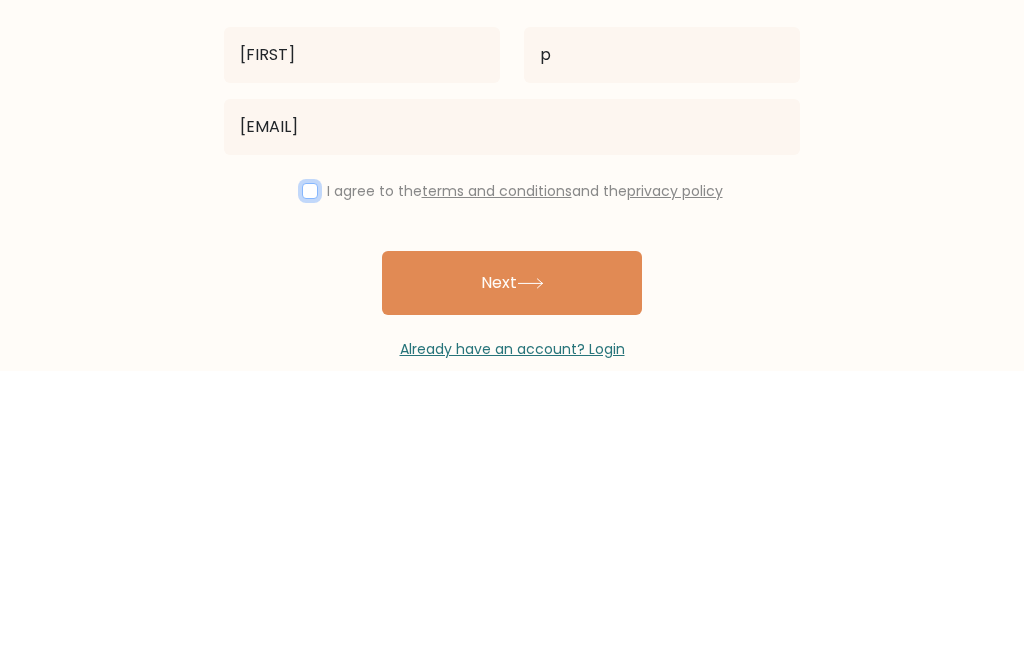 scroll, scrollTop: 64, scrollLeft: 0, axis: vertical 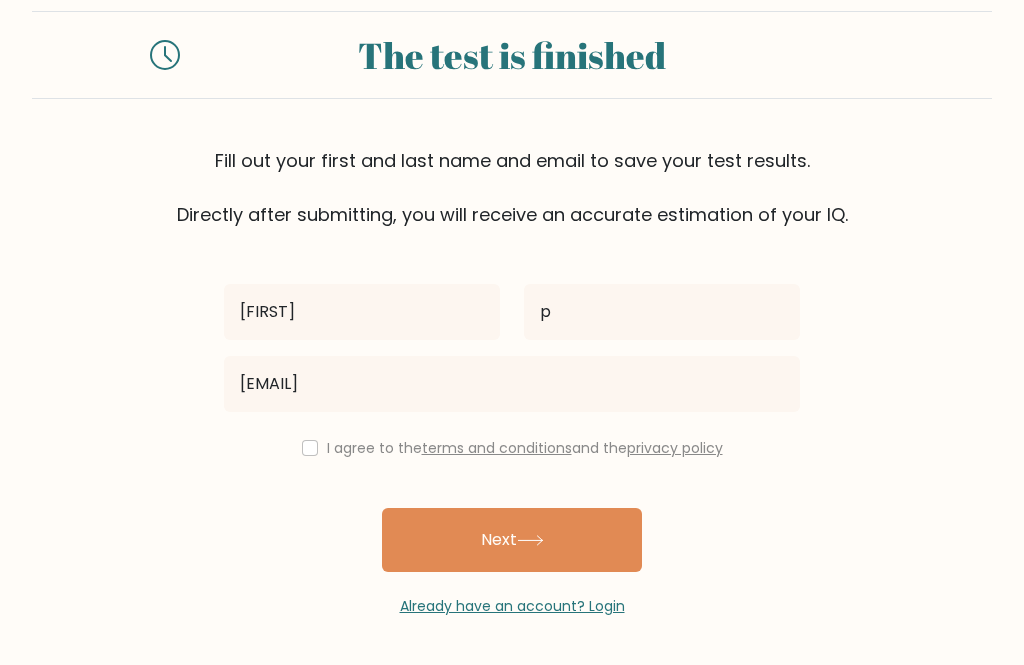 click on "I agree to the  terms and conditions  and the  privacy policy" at bounding box center (512, 448) 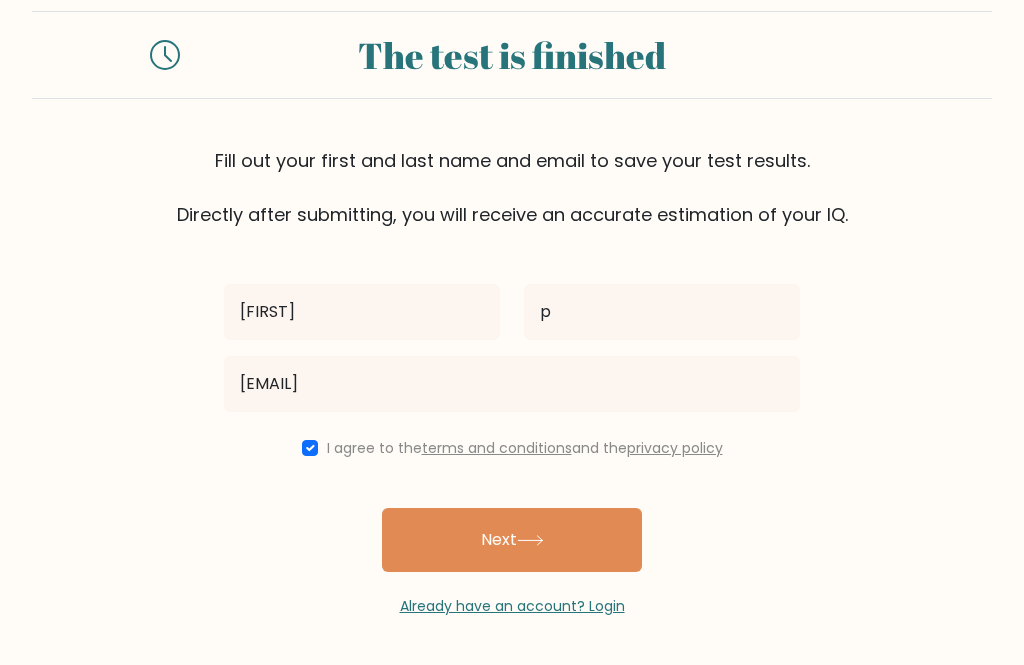click on "Next" at bounding box center [512, 540] 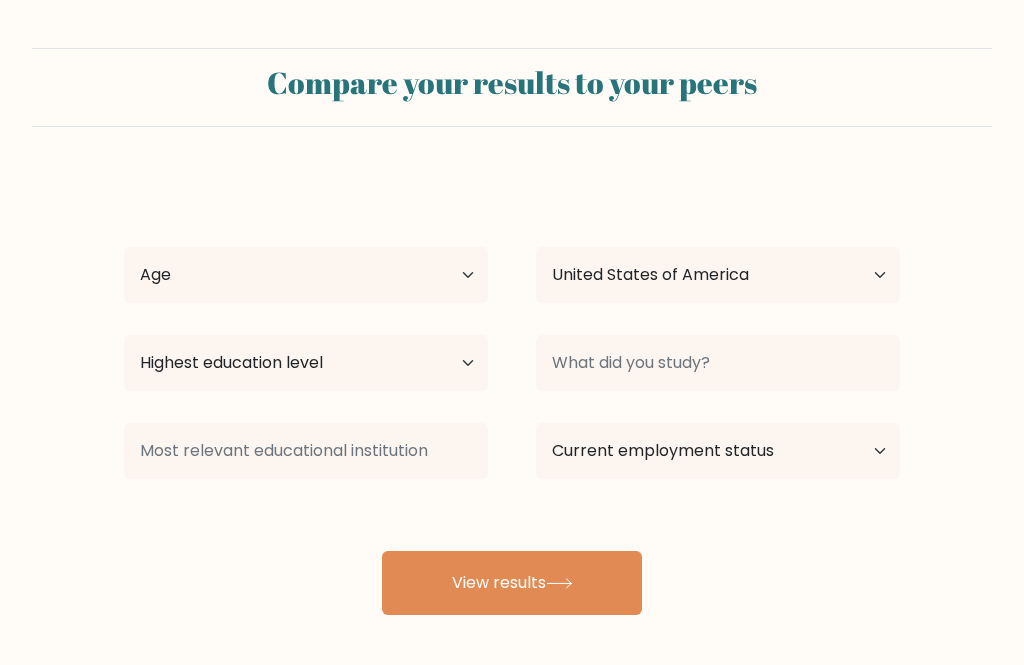 scroll, scrollTop: 25, scrollLeft: 0, axis: vertical 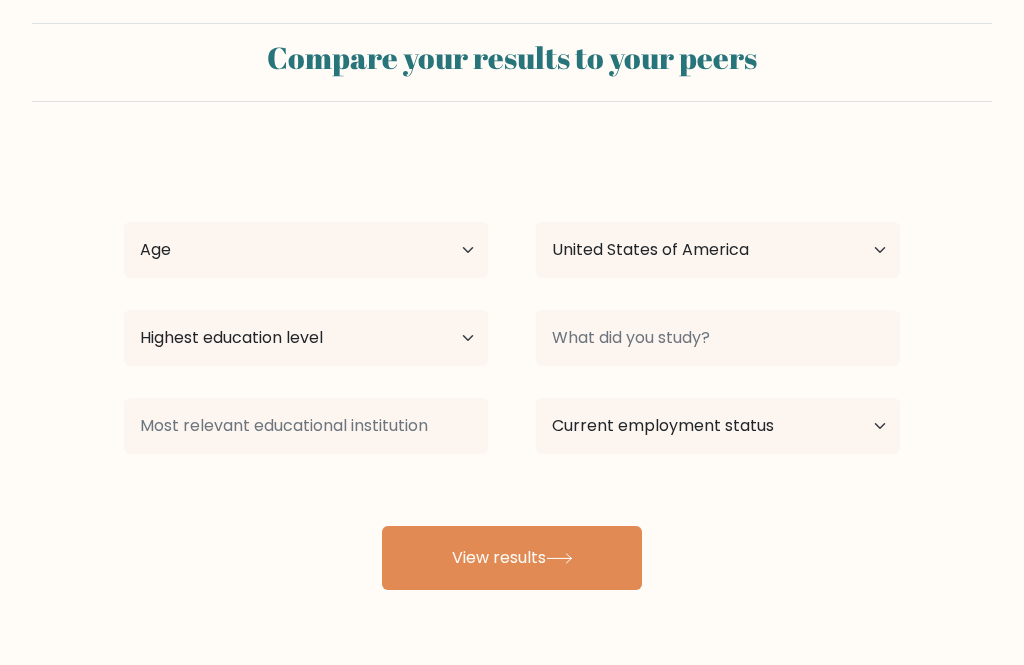 click on "View results" at bounding box center (512, 558) 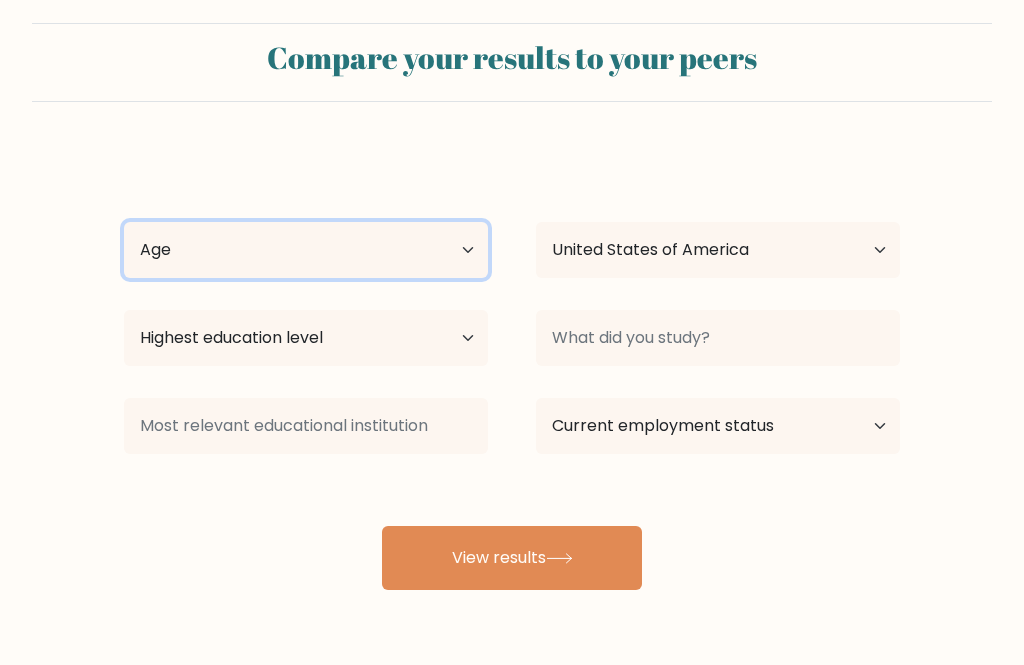 click on "Age
Under 18 years old
18-24 years old
25-34 years old
35-44 years old
45-54 years old
55-64 years old
65 years old and above" at bounding box center (306, 250) 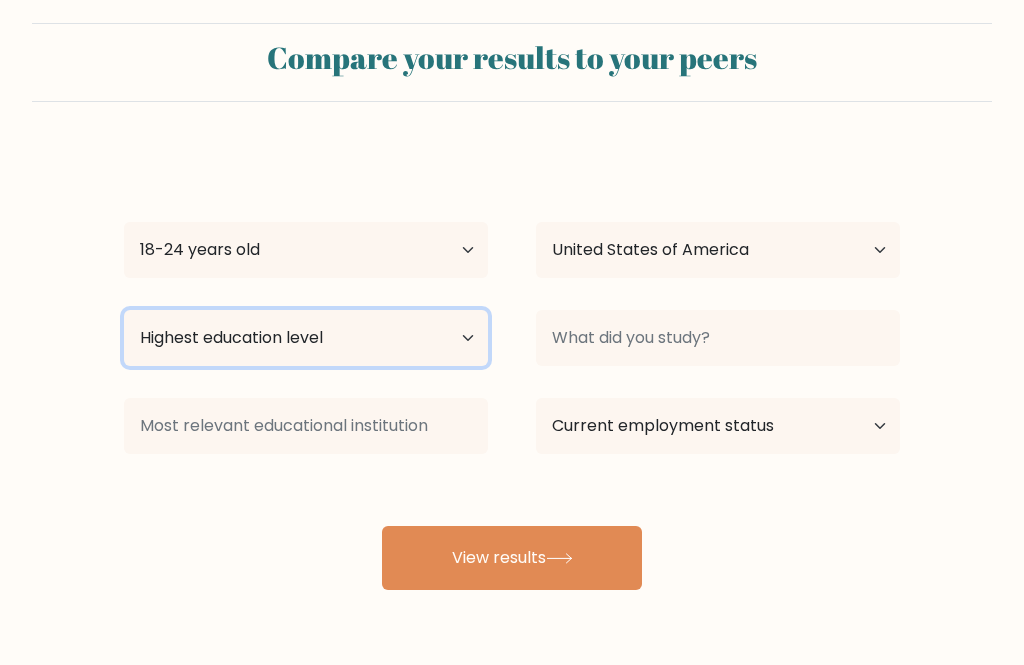 click on "Highest education level
No schooling
Primary
Lower Secondary
Upper Secondary
Occupation Specific
Bachelor's degree
Master's degree
Doctoral degree" at bounding box center (306, 338) 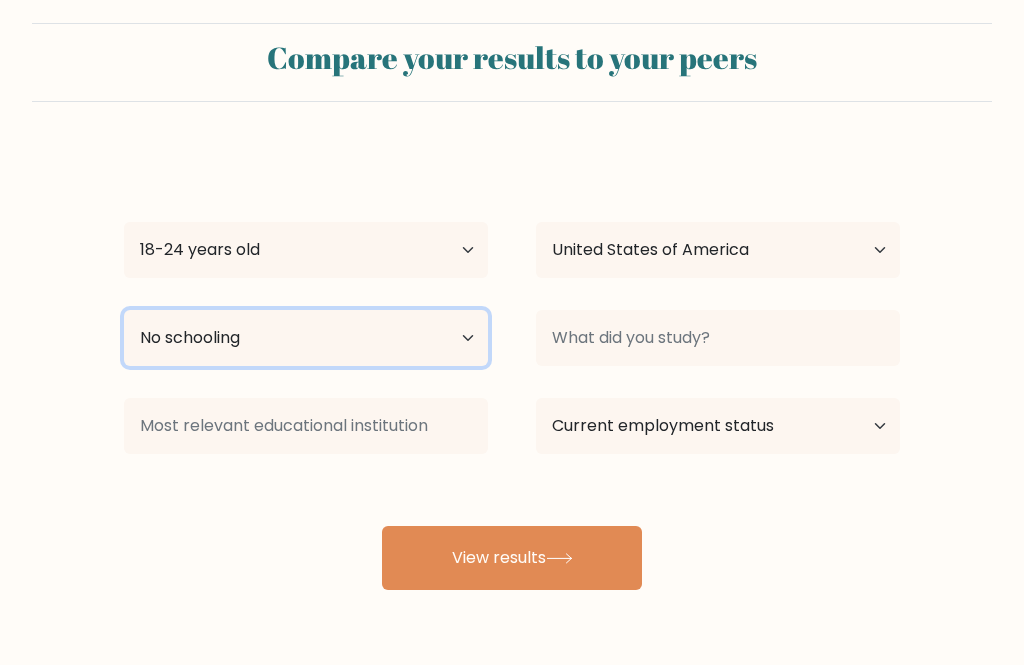 click on "Highest education level
No schooling
Primary
Lower Secondary
Upper Secondary
Occupation Specific
Bachelor's degree
Master's degree
Doctoral degree" at bounding box center (306, 338) 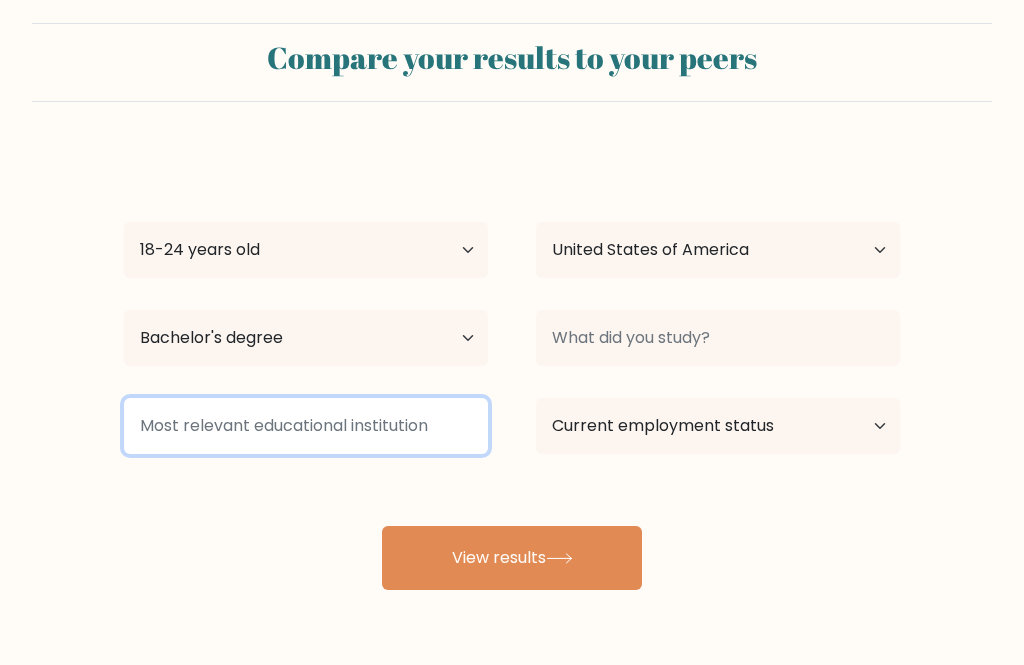 click at bounding box center [306, 426] 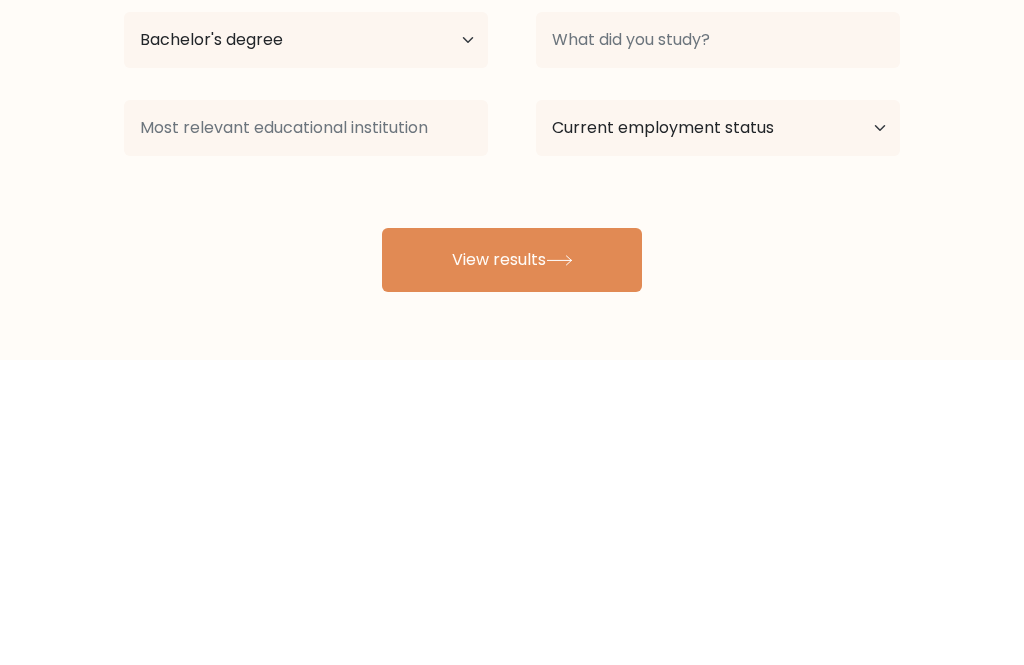 scroll, scrollTop: 29, scrollLeft: 0, axis: vertical 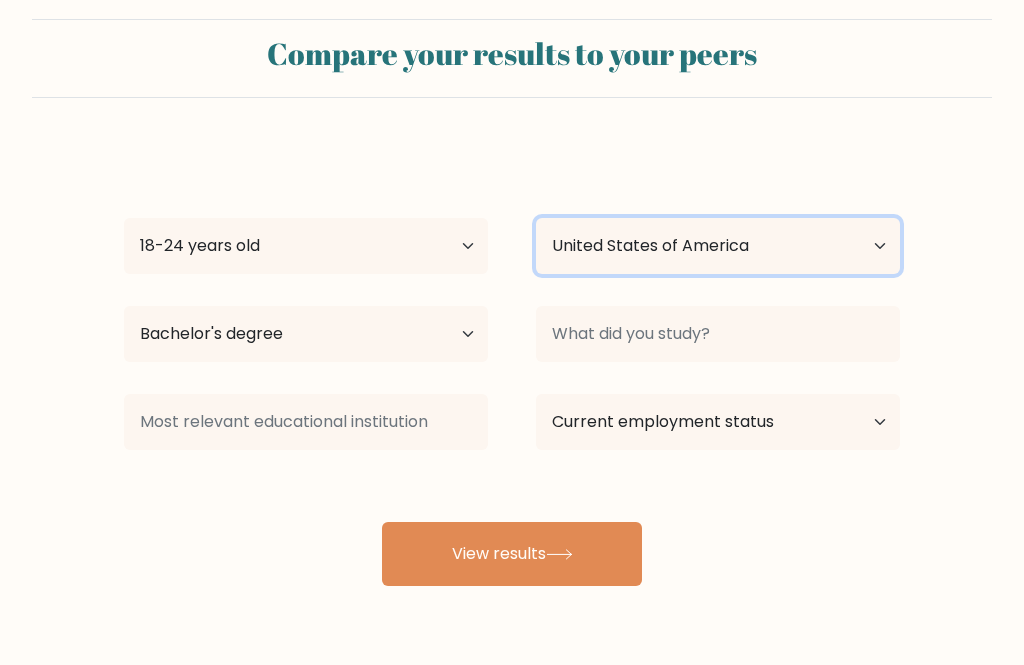 click on "Country
Afghanistan
Albania
Algeria
American Samoa
Andorra
Angola
Anguilla
Antarctica
Antigua and Barbuda
Argentina
Armenia
Aruba
Australia
Austria
Azerbaijan
Bahamas
Bahrain
Bangladesh
Barbados
Belarus
Belgium
Belize
Benin
Bermuda
Bhutan
Bolivia
Bonaire, Sint Eustatius and Saba
Bosnia and Herzegovina
Botswana
Bouvet Island
Brazil
British Indian Ocean Territory
Brunei
Bulgaria
Burkina Faso
Burundi
Cabo Verde
Cambodia
Cameroon
Canada
Cayman Islands
Central African Republic
Chad
Chile
China
Christmas Island
Cocos (Keeling) Islands
Colombia
Comoros
Congo
Congo (the Democratic Republic of the)
Cook Islands
Costa Rica
Côte d'Ivoire
Croatia
Cuba" at bounding box center [718, 246] 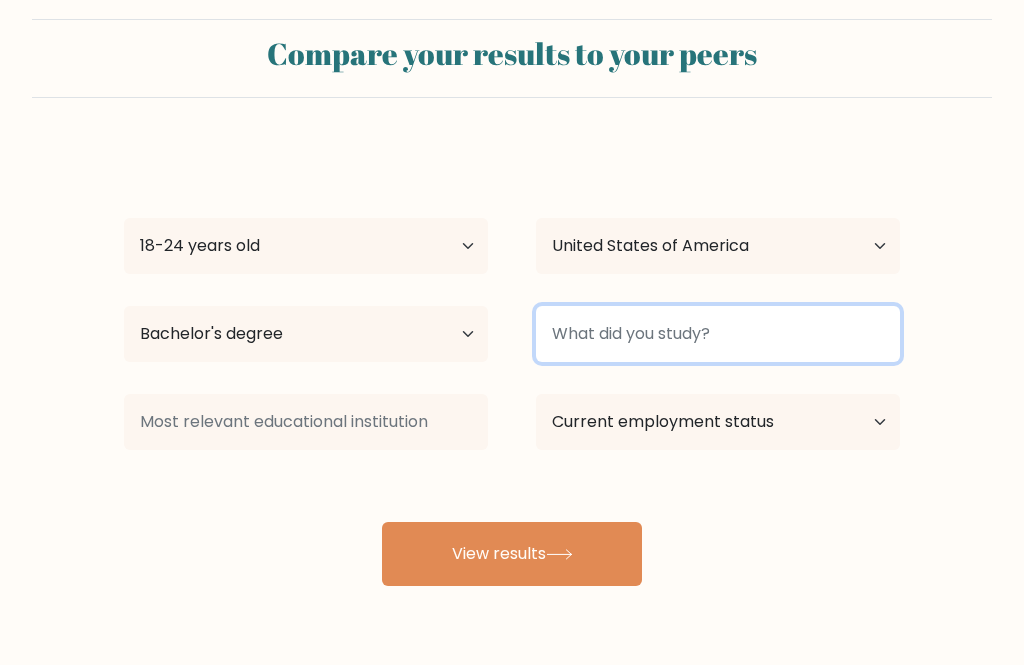 click at bounding box center (718, 334) 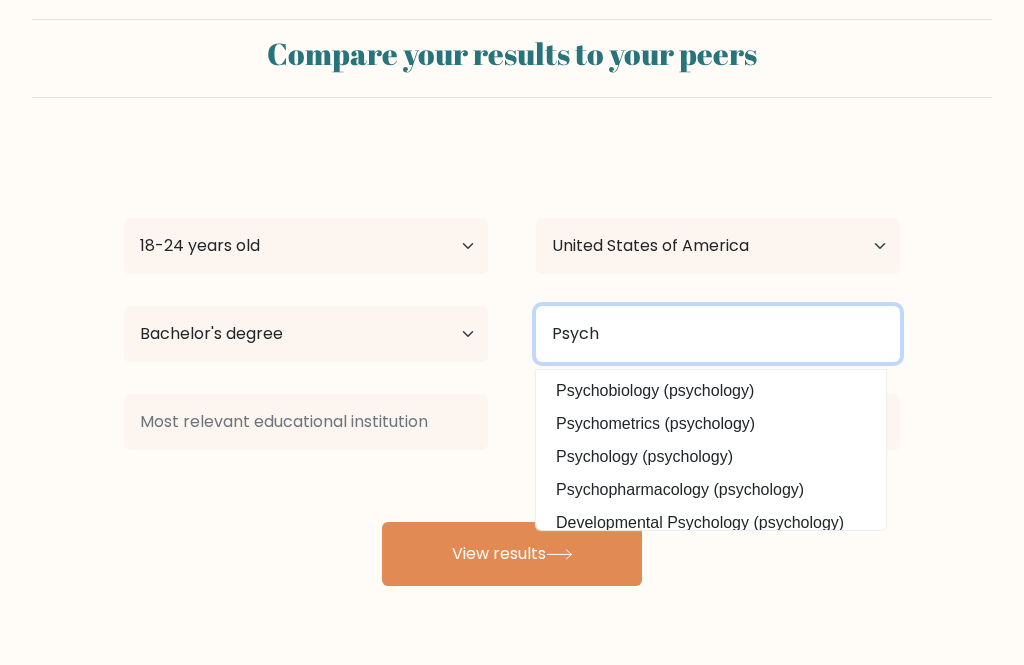 type on "Psych" 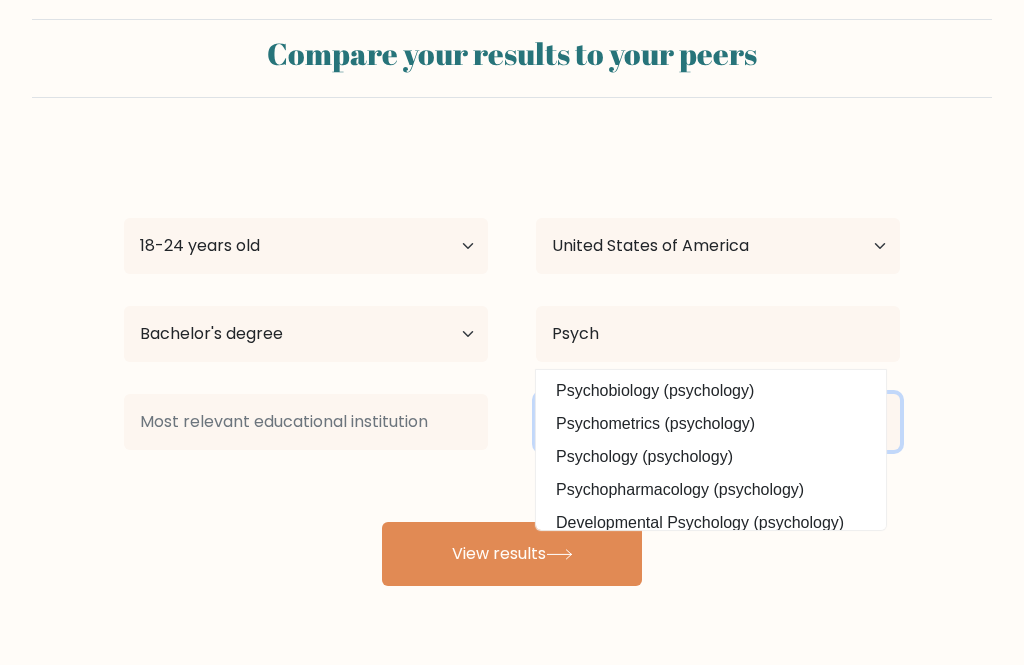 click on "Current employment status
Employed
Student
Retired
Other / prefer not to answer" at bounding box center [718, 422] 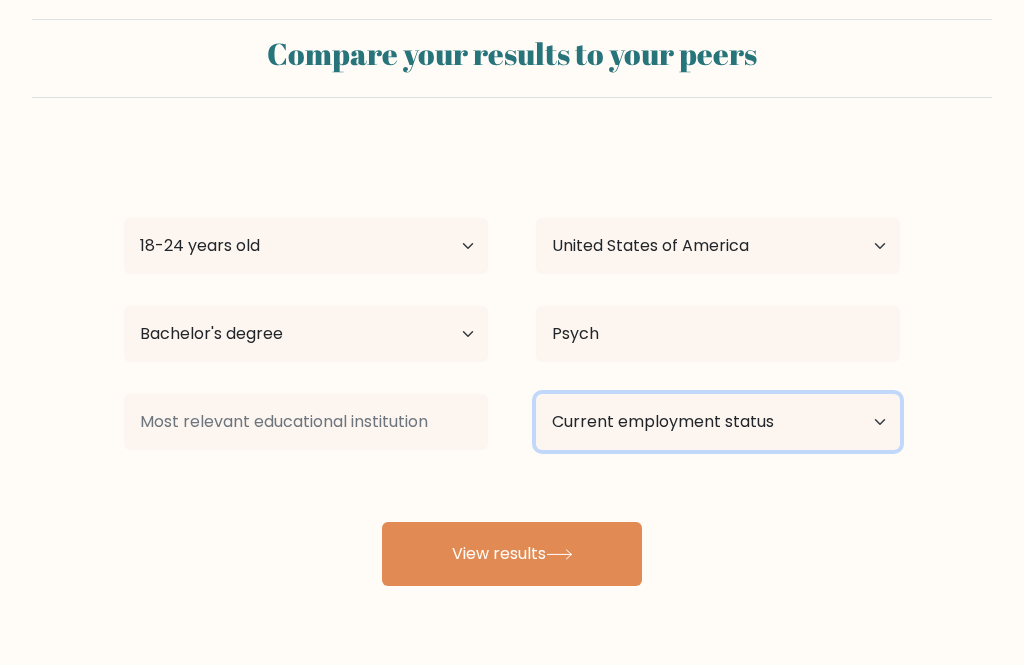 select on "employed" 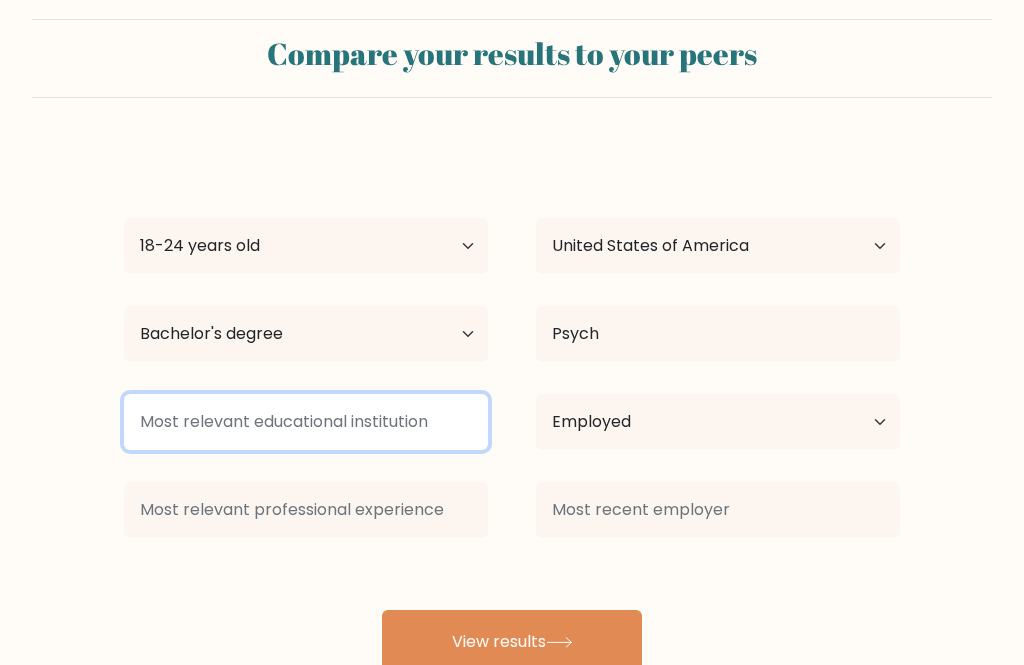 click at bounding box center [306, 422] 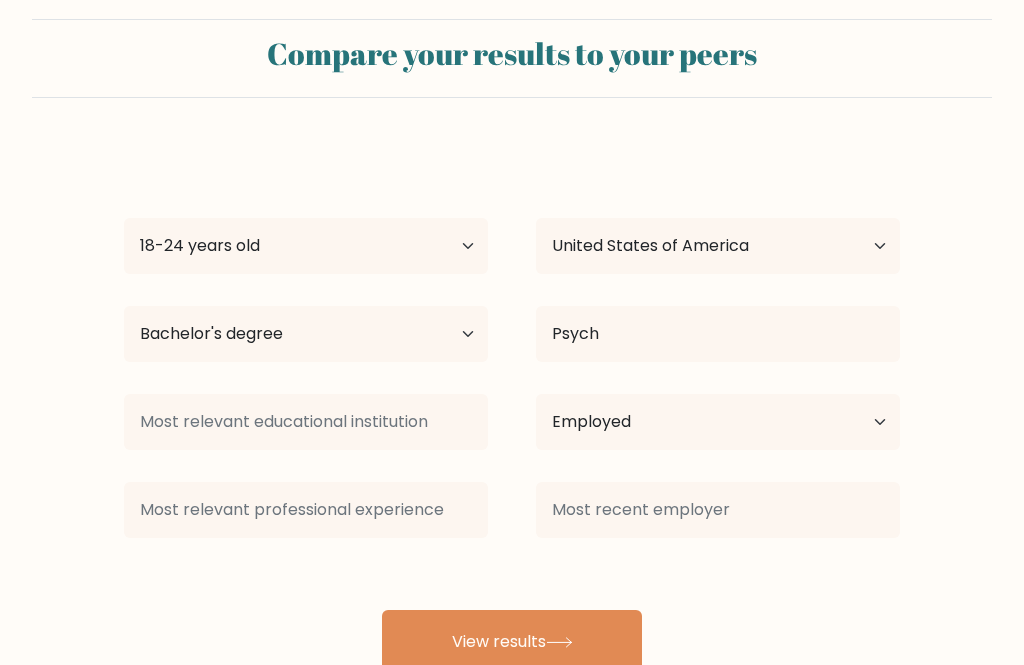 click on "Current employment status
Employed
Student
Retired
Other / prefer not to answer" at bounding box center [718, 246] 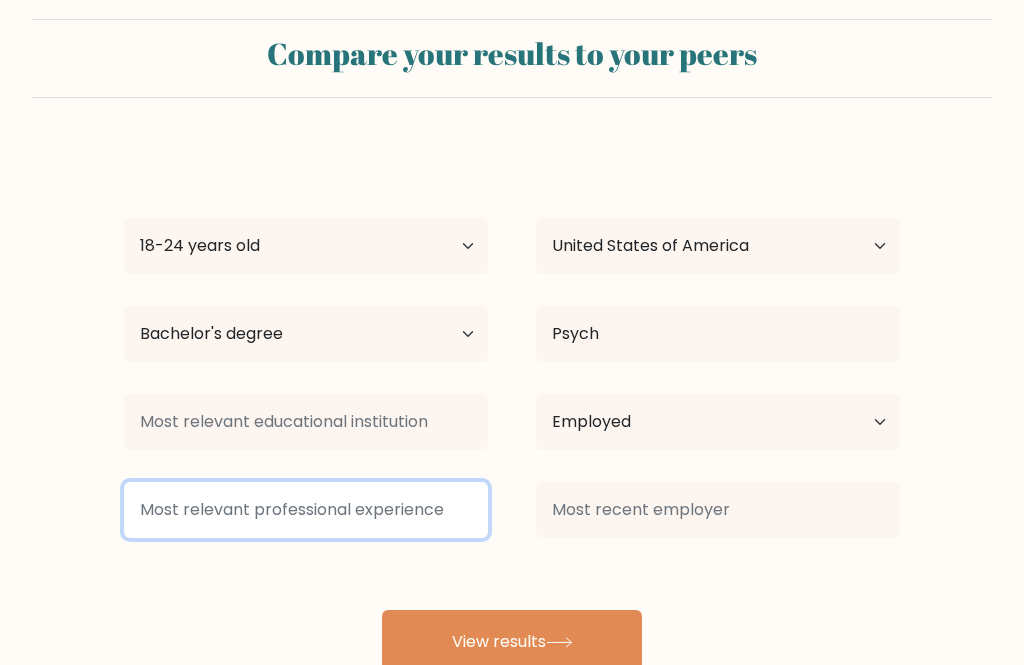 click at bounding box center [306, 510] 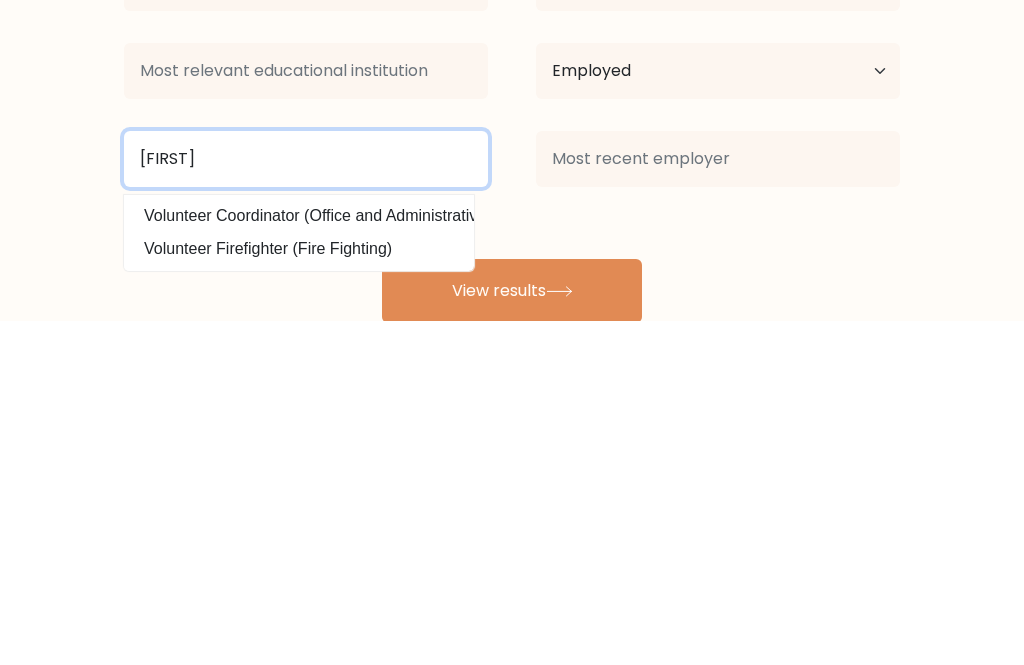 type on "Volunteer" 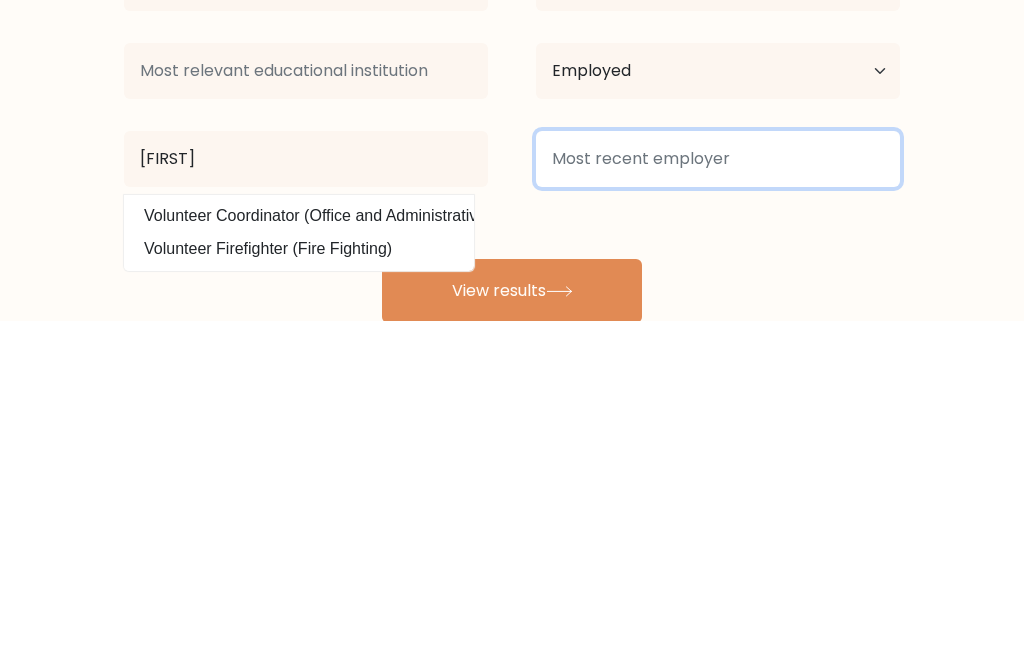 click at bounding box center [718, 503] 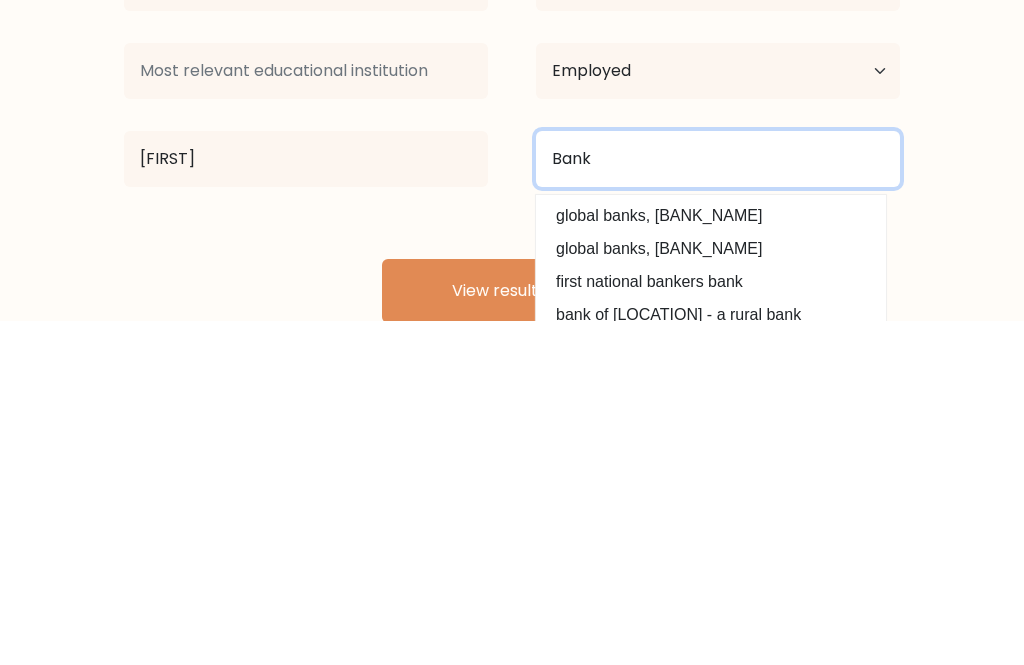 type on "Bank" 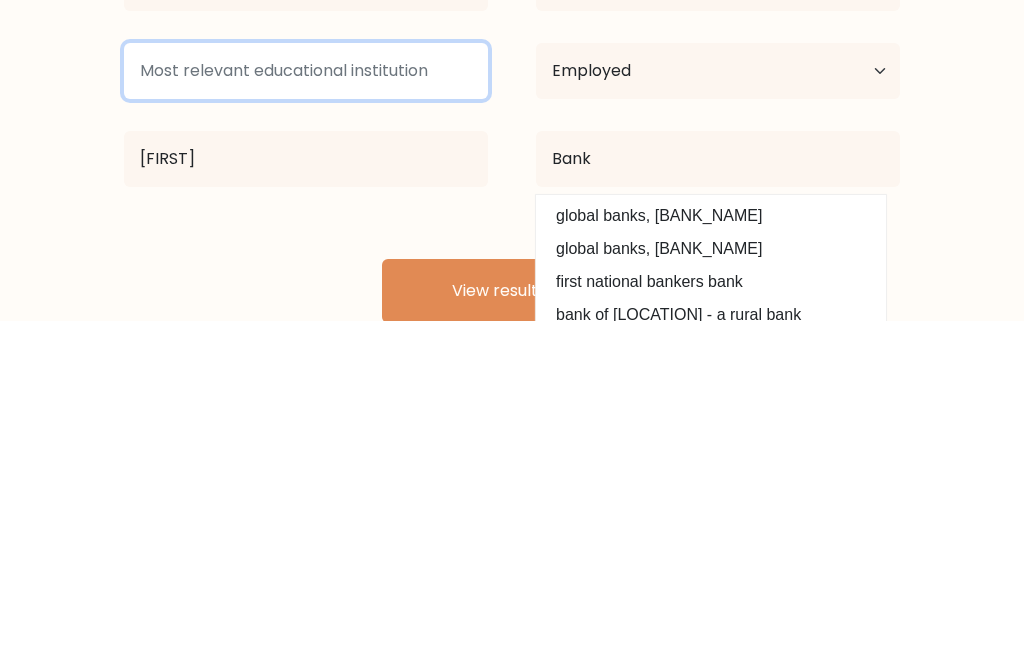 click at bounding box center [306, 415] 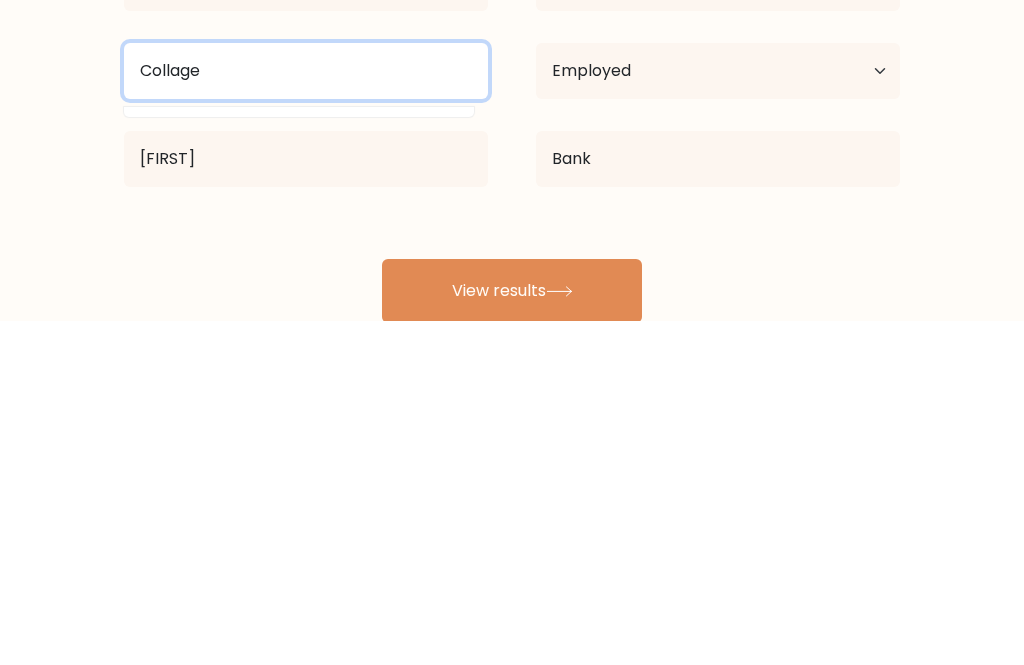 type on "Collage" 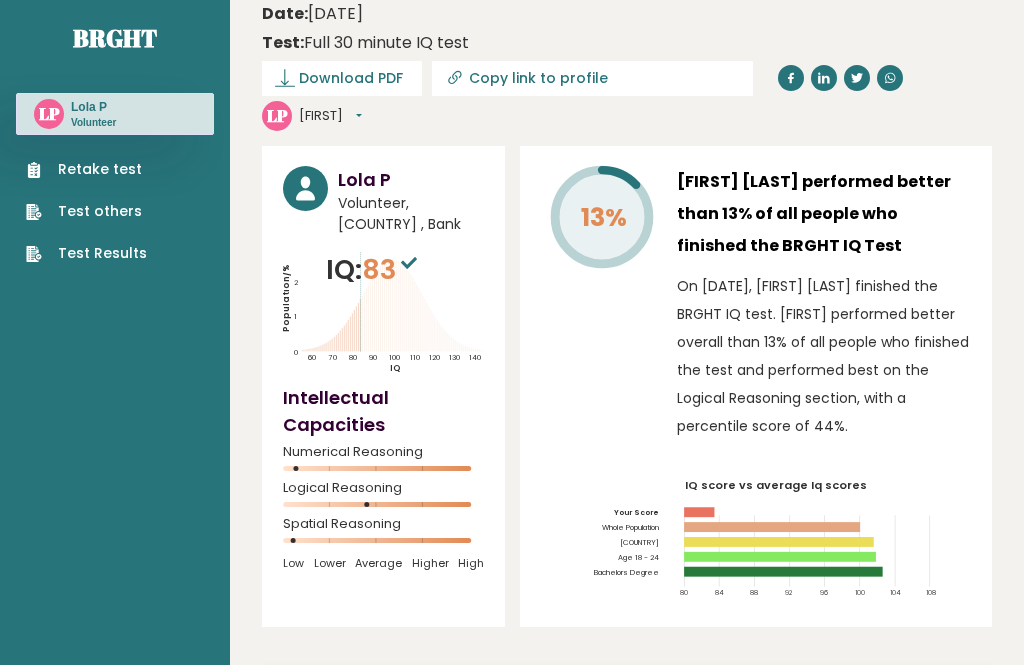 scroll, scrollTop: 0, scrollLeft: 0, axis: both 